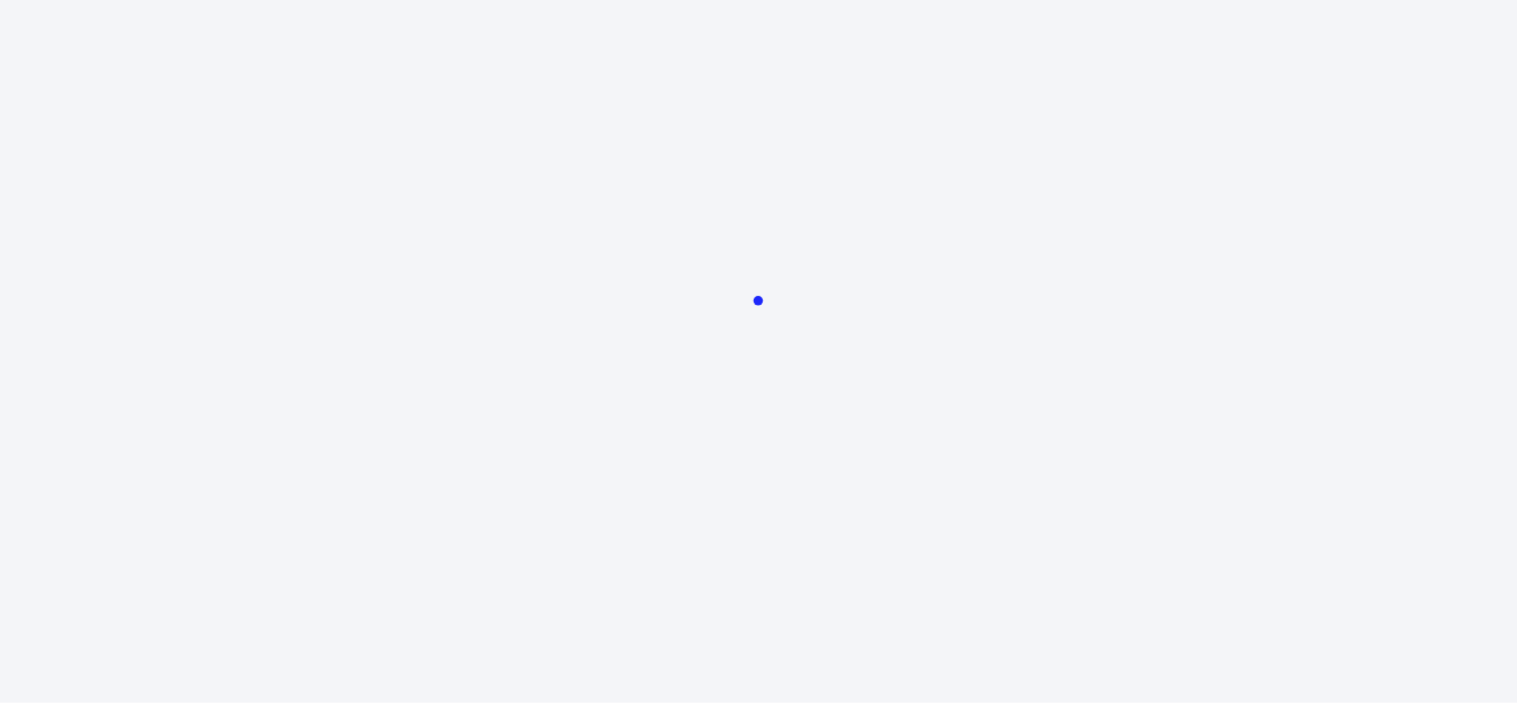 scroll, scrollTop: 0, scrollLeft: 0, axis: both 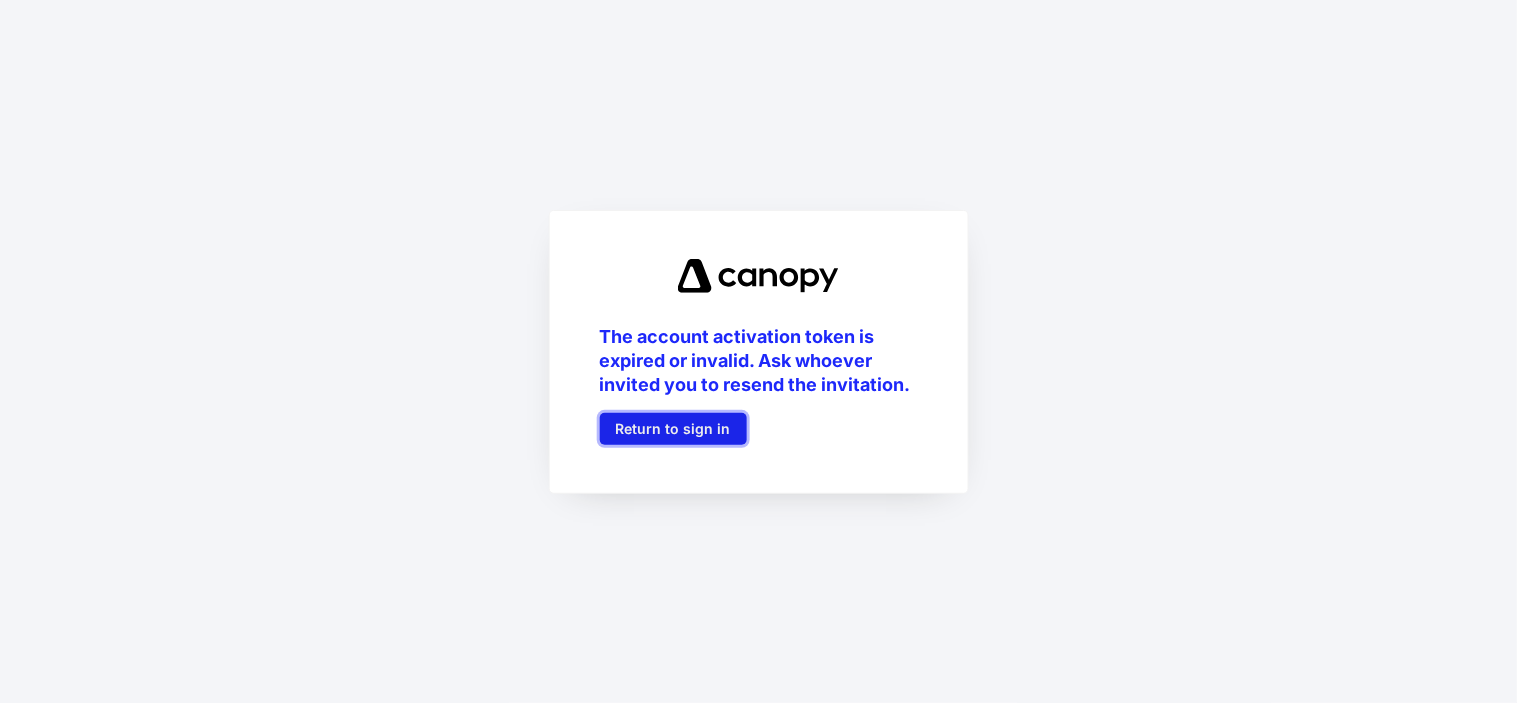 click on "Return to sign in" at bounding box center (673, 429) 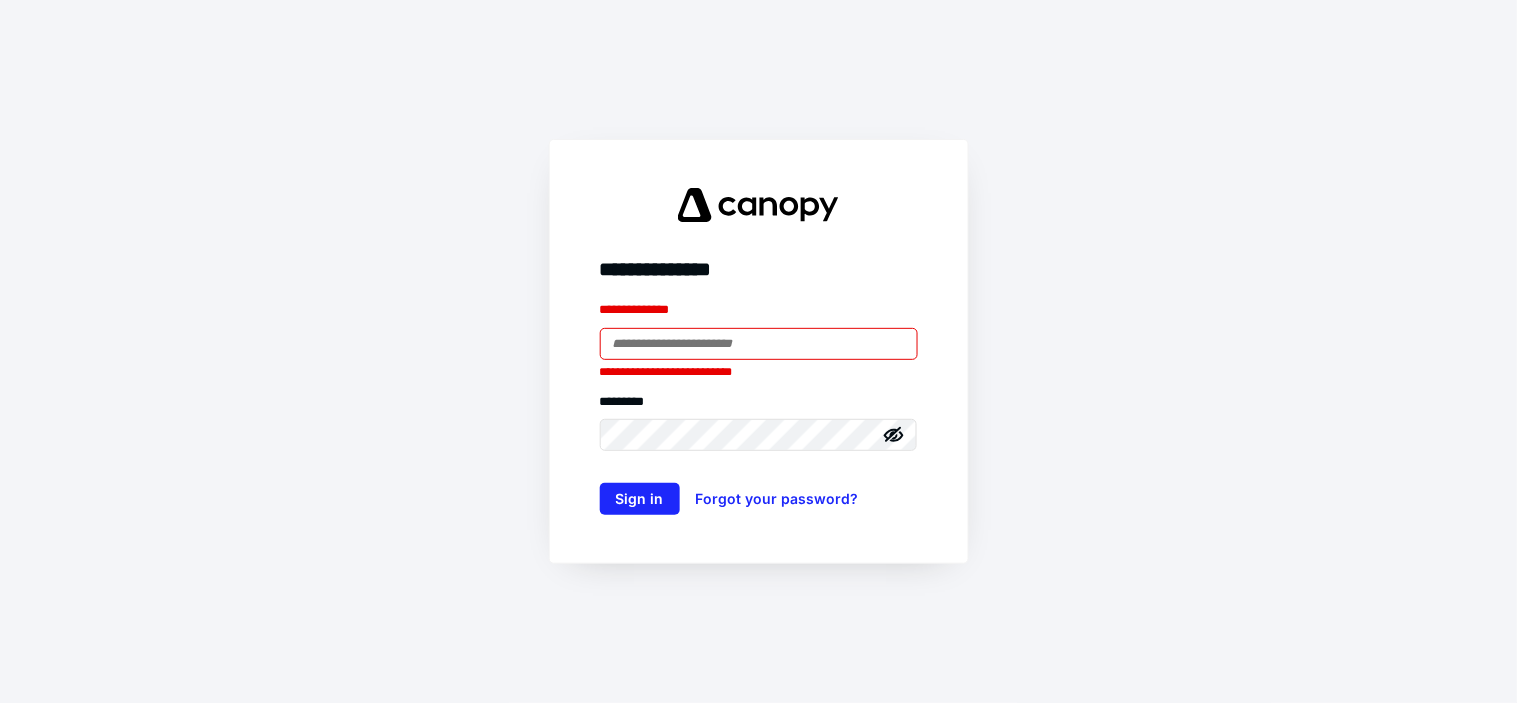 type on "**********" 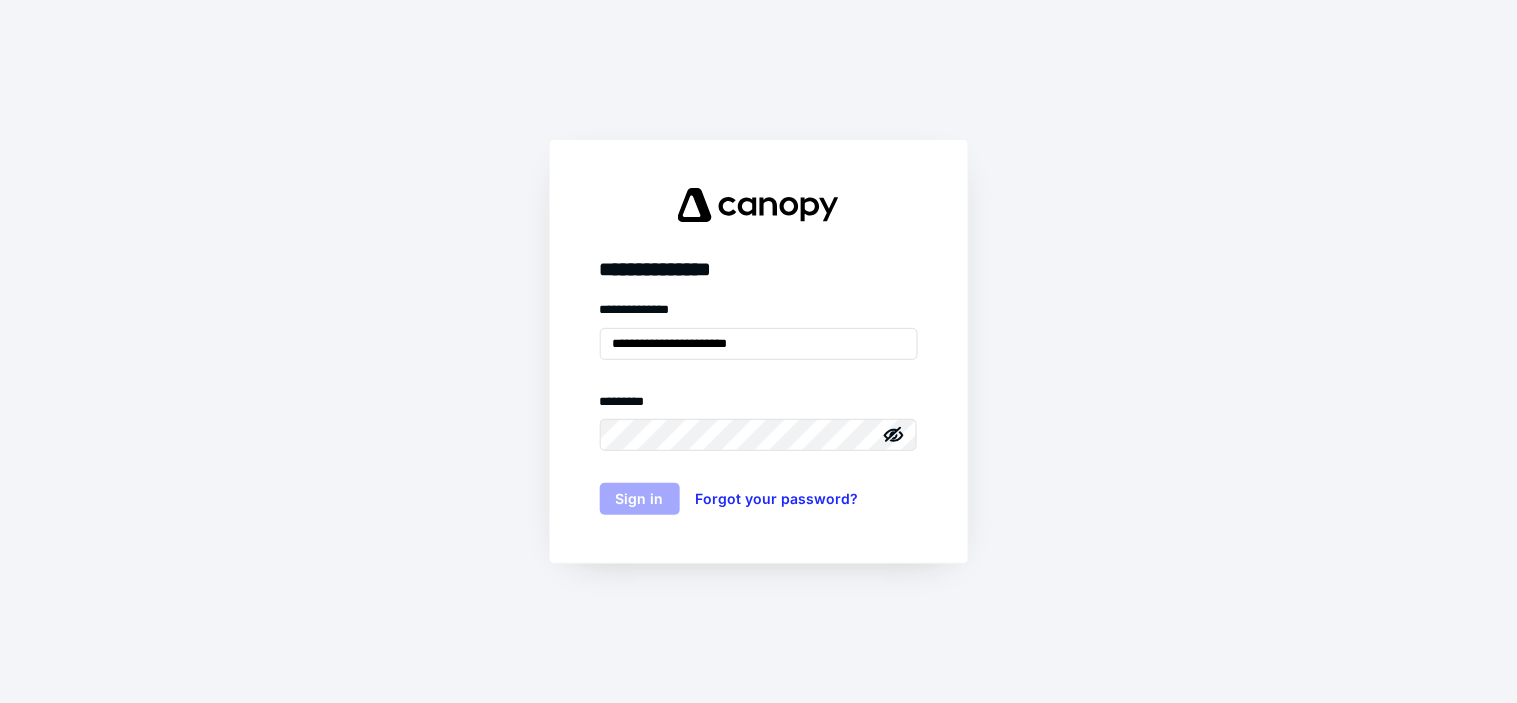 drag, startPoint x: 517, startPoint y: 80, endPoint x: 541, endPoint y: 66, distance: 27.784887 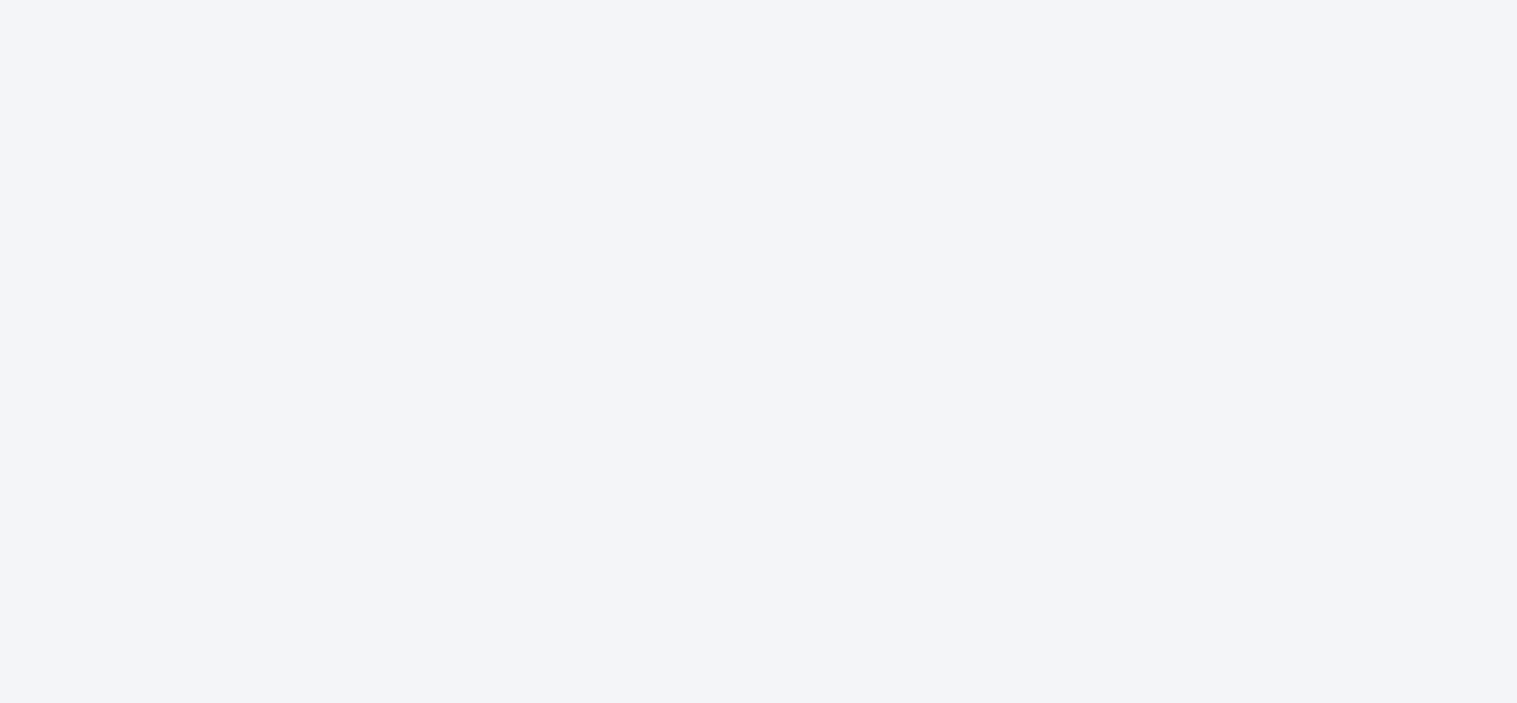 scroll, scrollTop: 0, scrollLeft: 0, axis: both 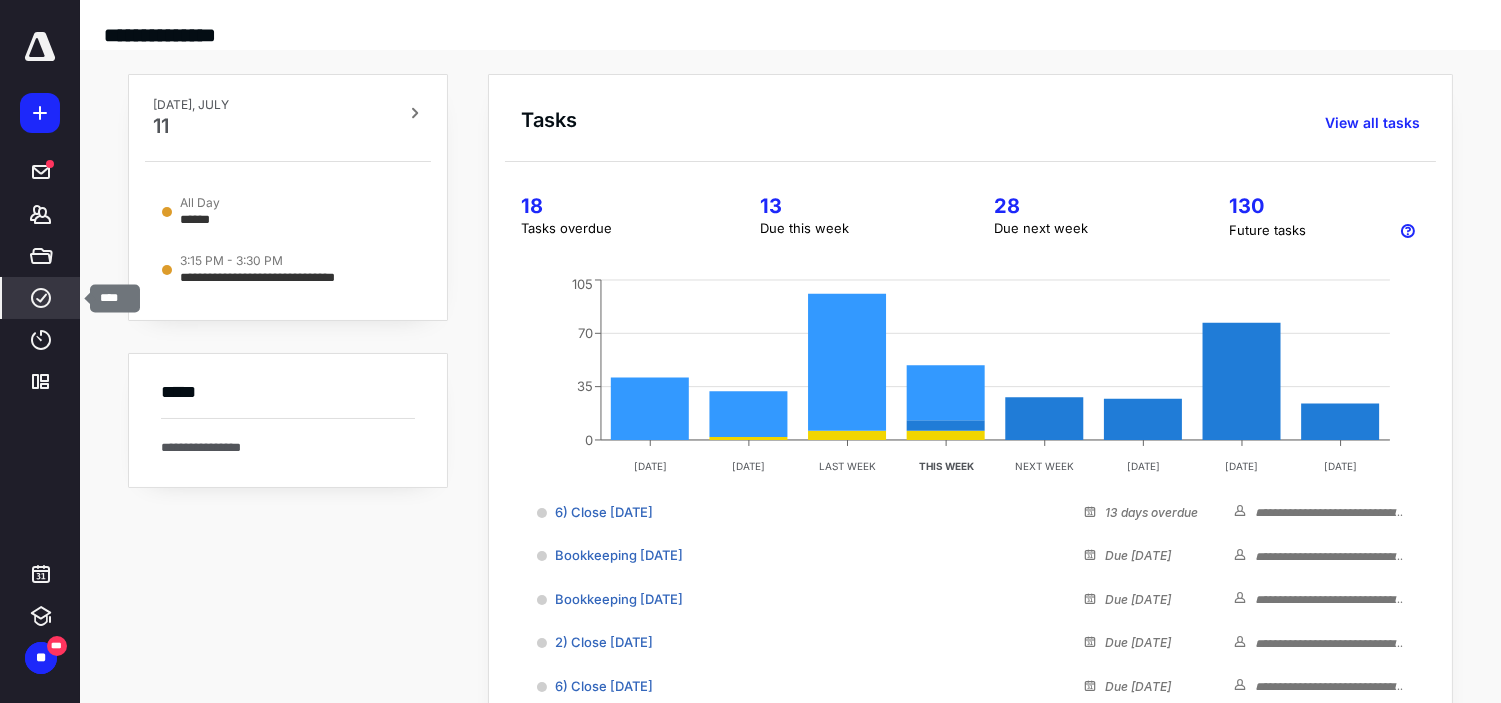 click on "****" at bounding box center [41, 298] 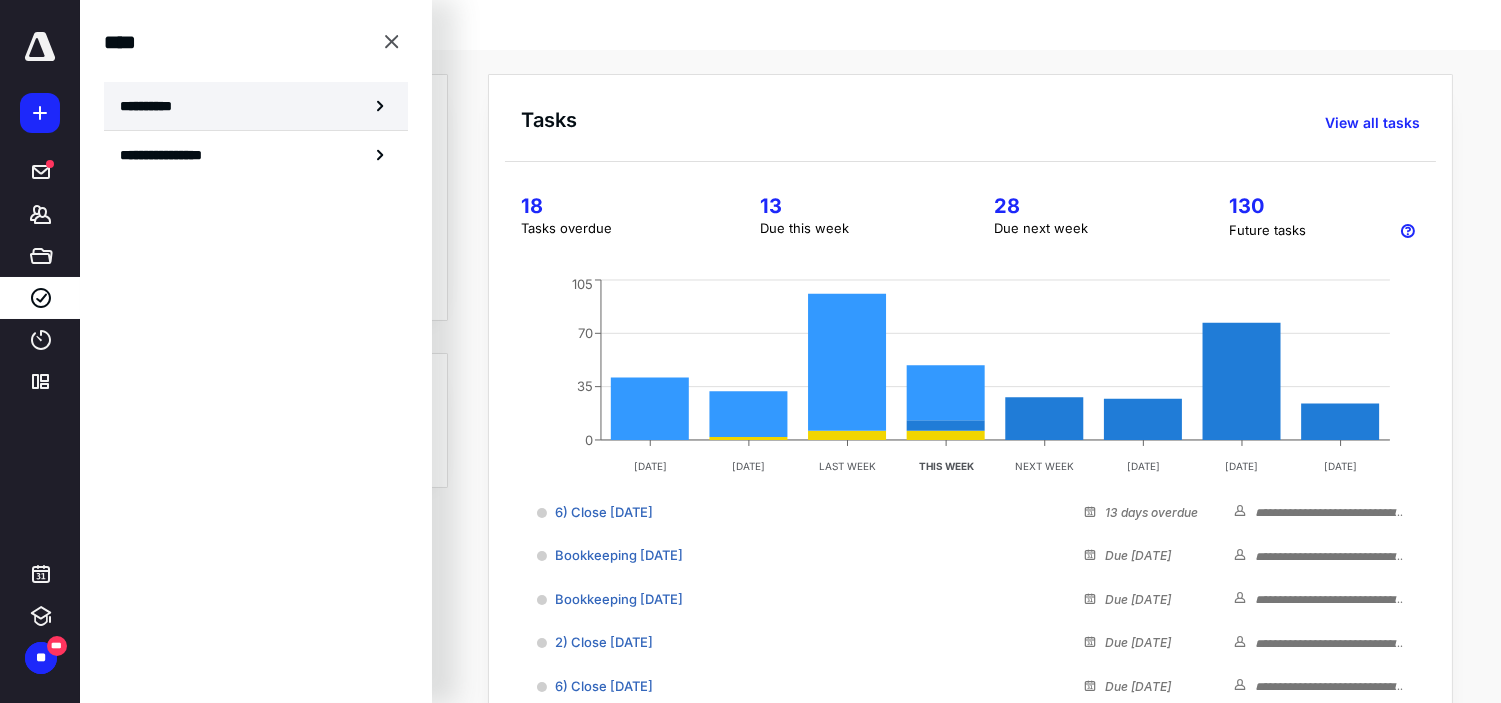 click on "**********" at bounding box center (153, 106) 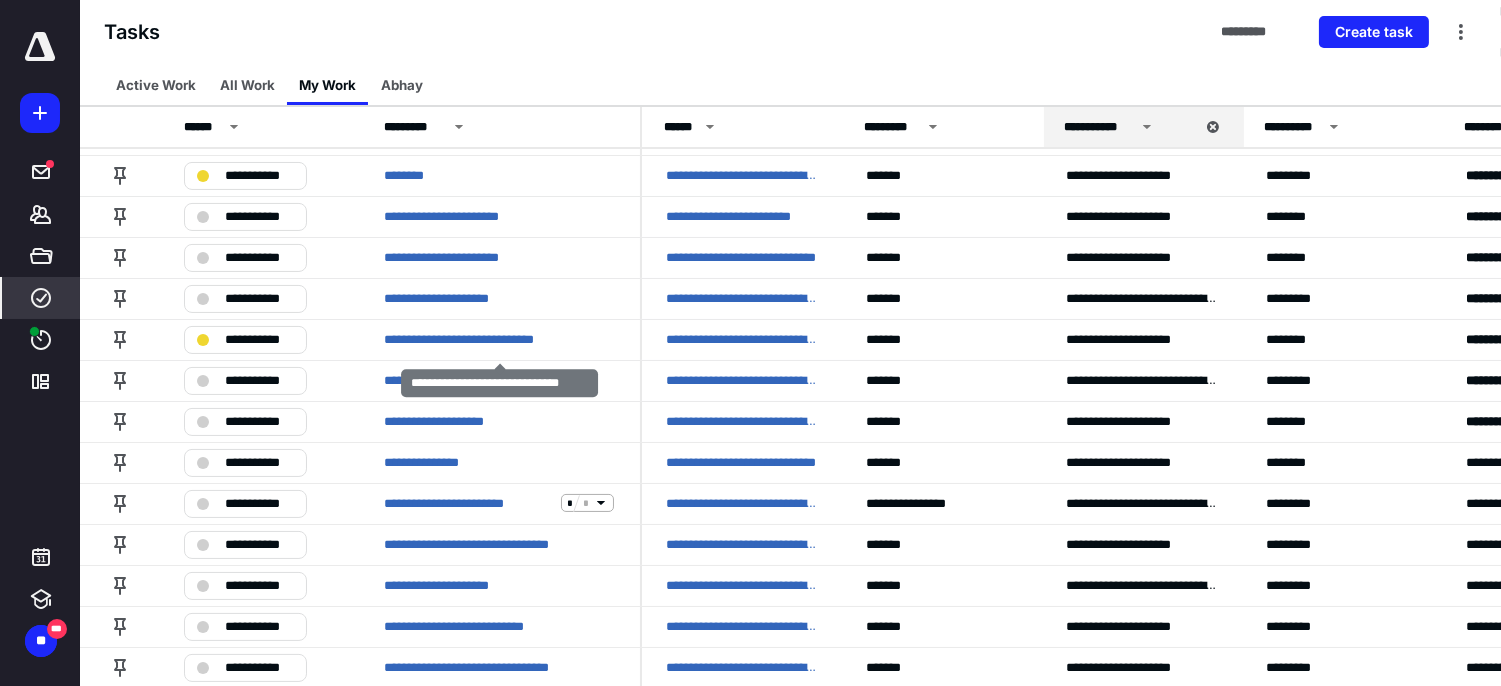 scroll, scrollTop: 666, scrollLeft: 0, axis: vertical 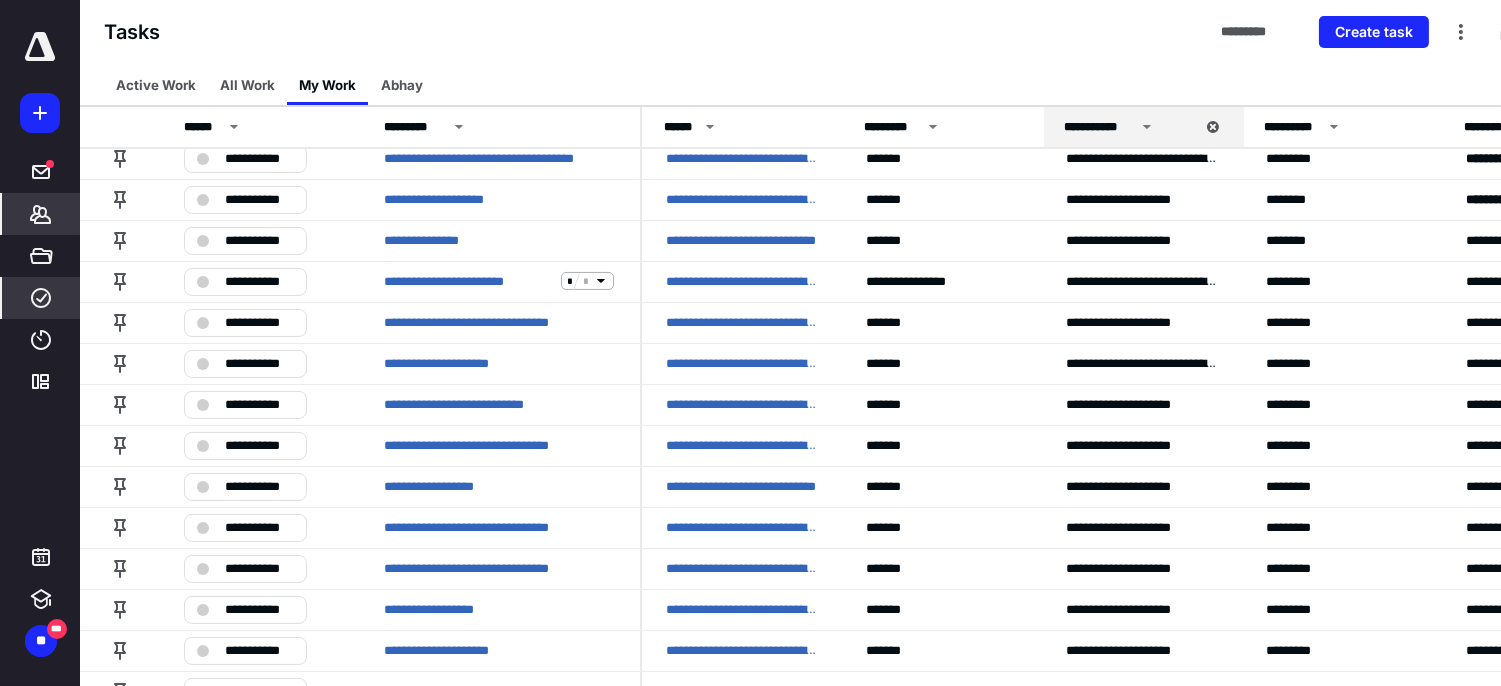 click on "*******" at bounding box center [41, 214] 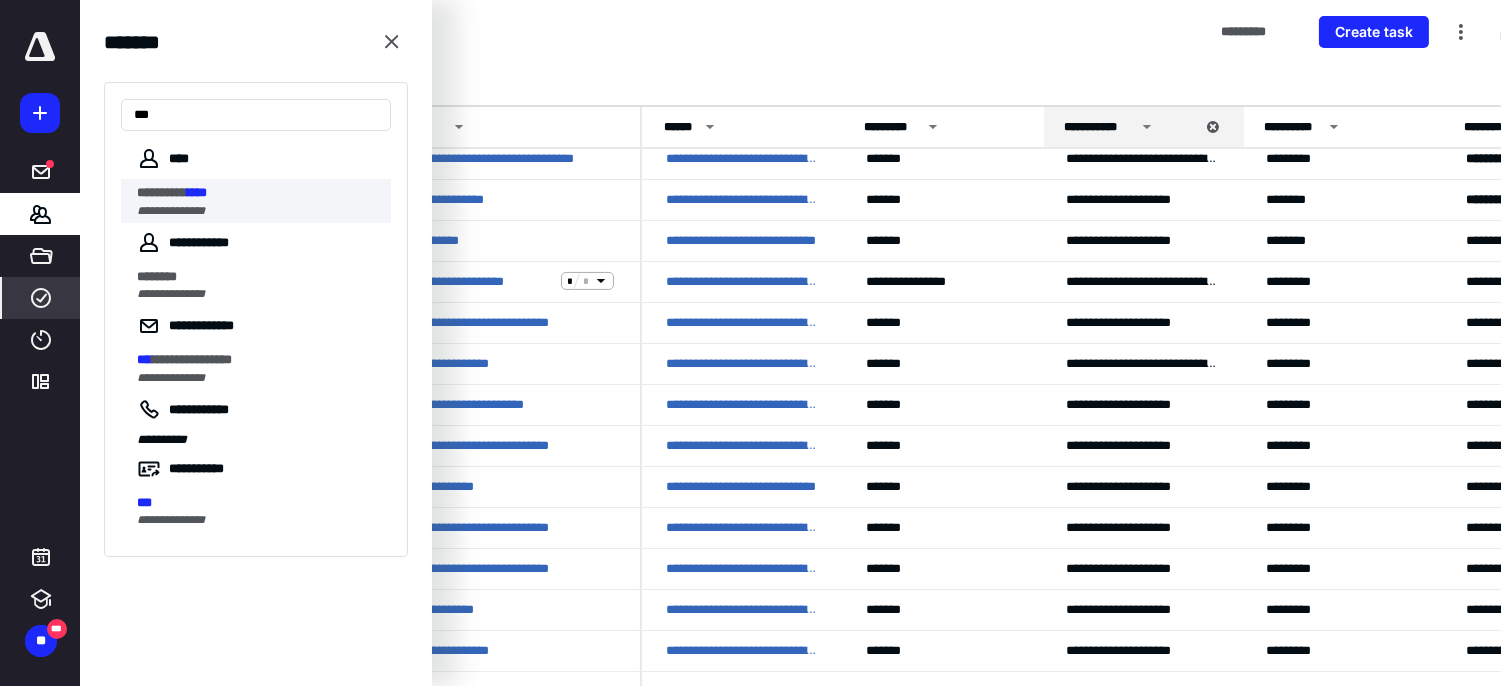 type on "***" 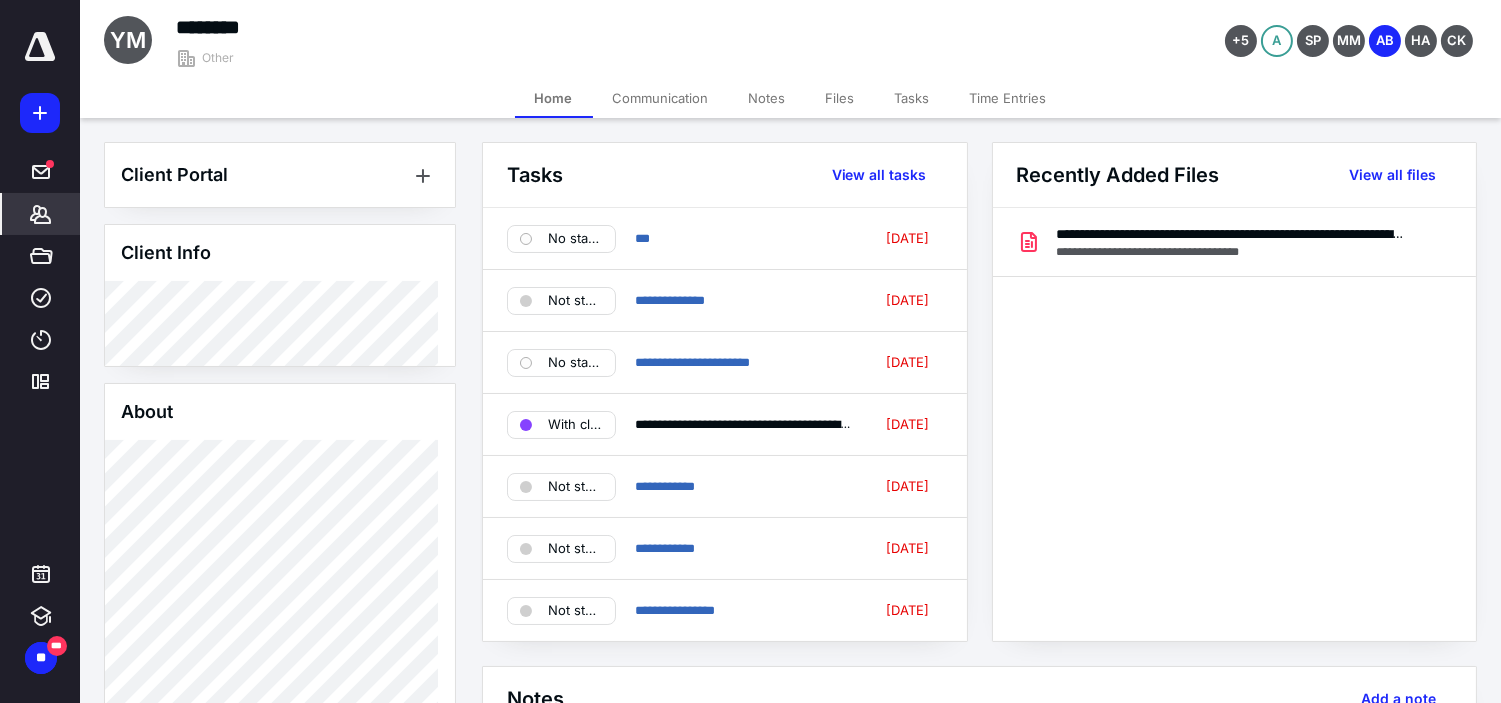 click on "Tasks" at bounding box center [912, 98] 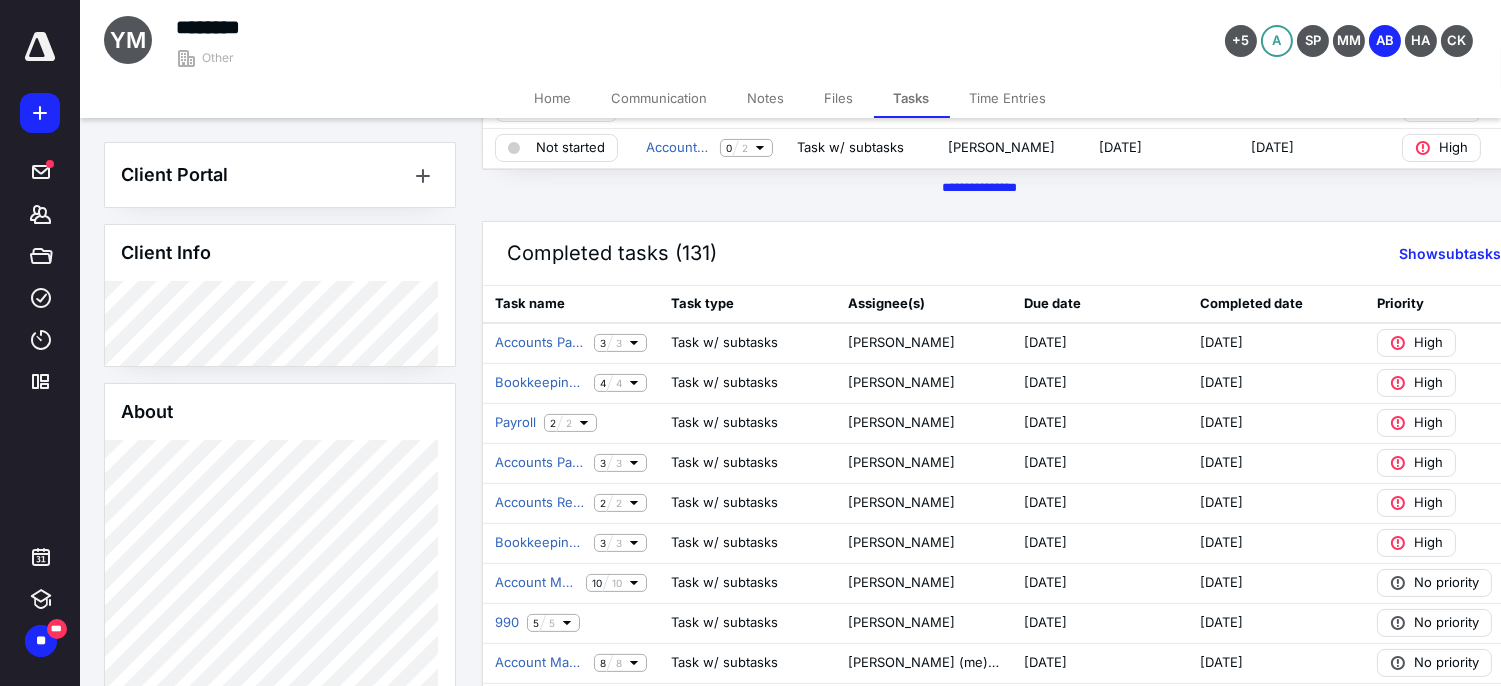 scroll, scrollTop: 666, scrollLeft: 0, axis: vertical 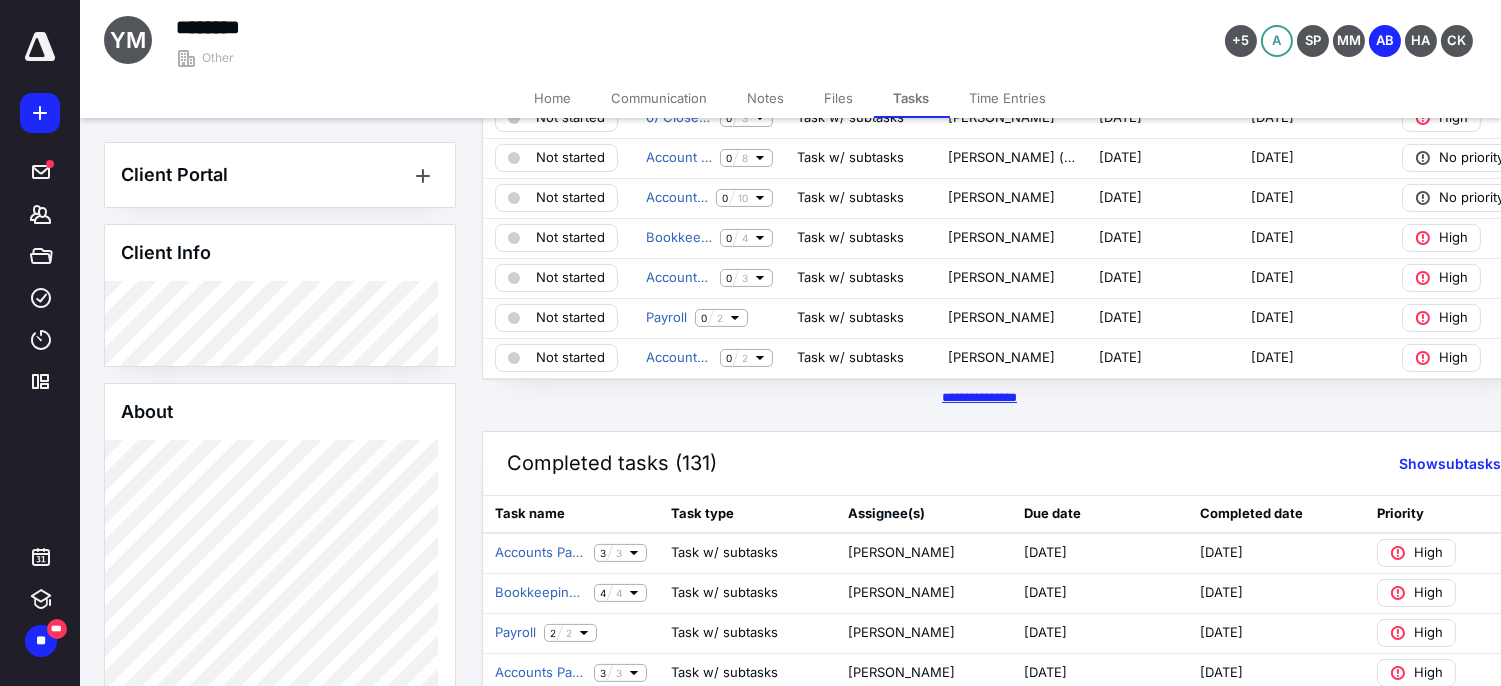 click on "********* *****" at bounding box center [979, 397] 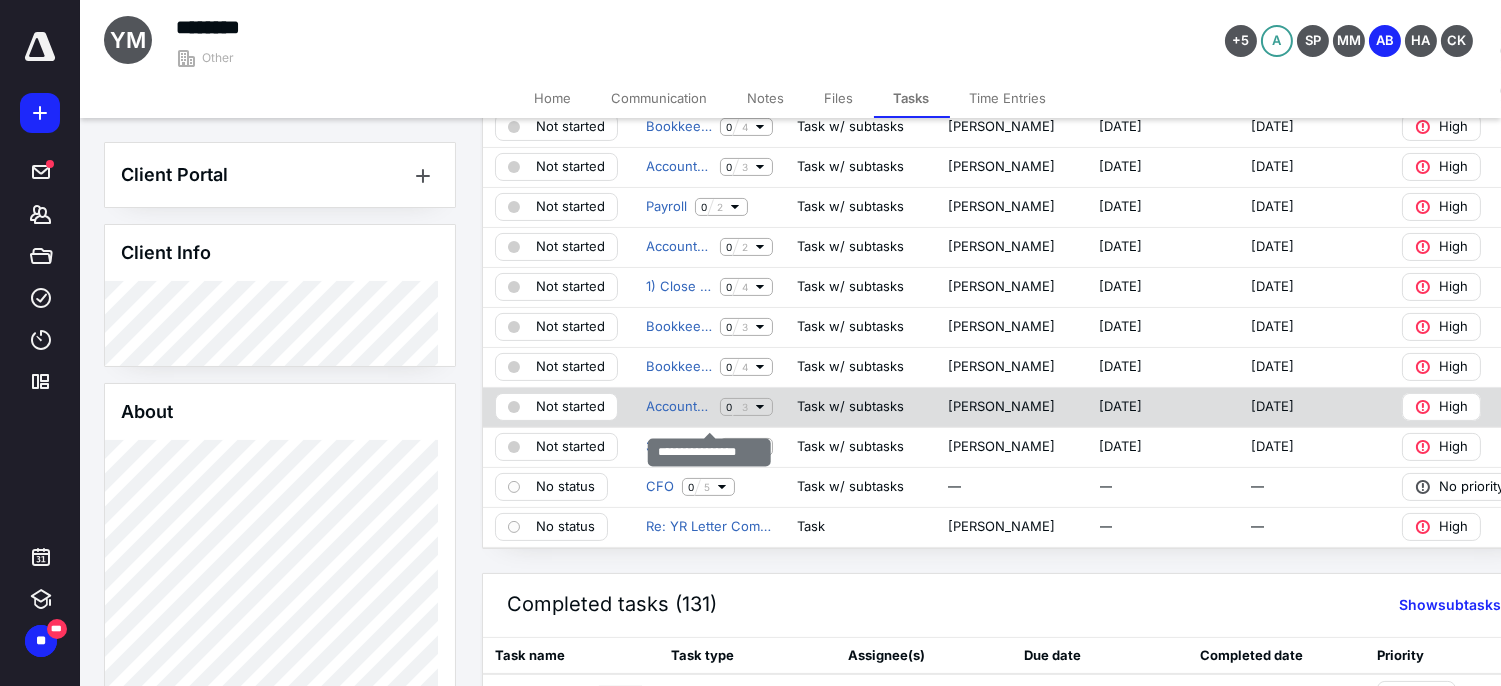 scroll, scrollTop: 666, scrollLeft: 0, axis: vertical 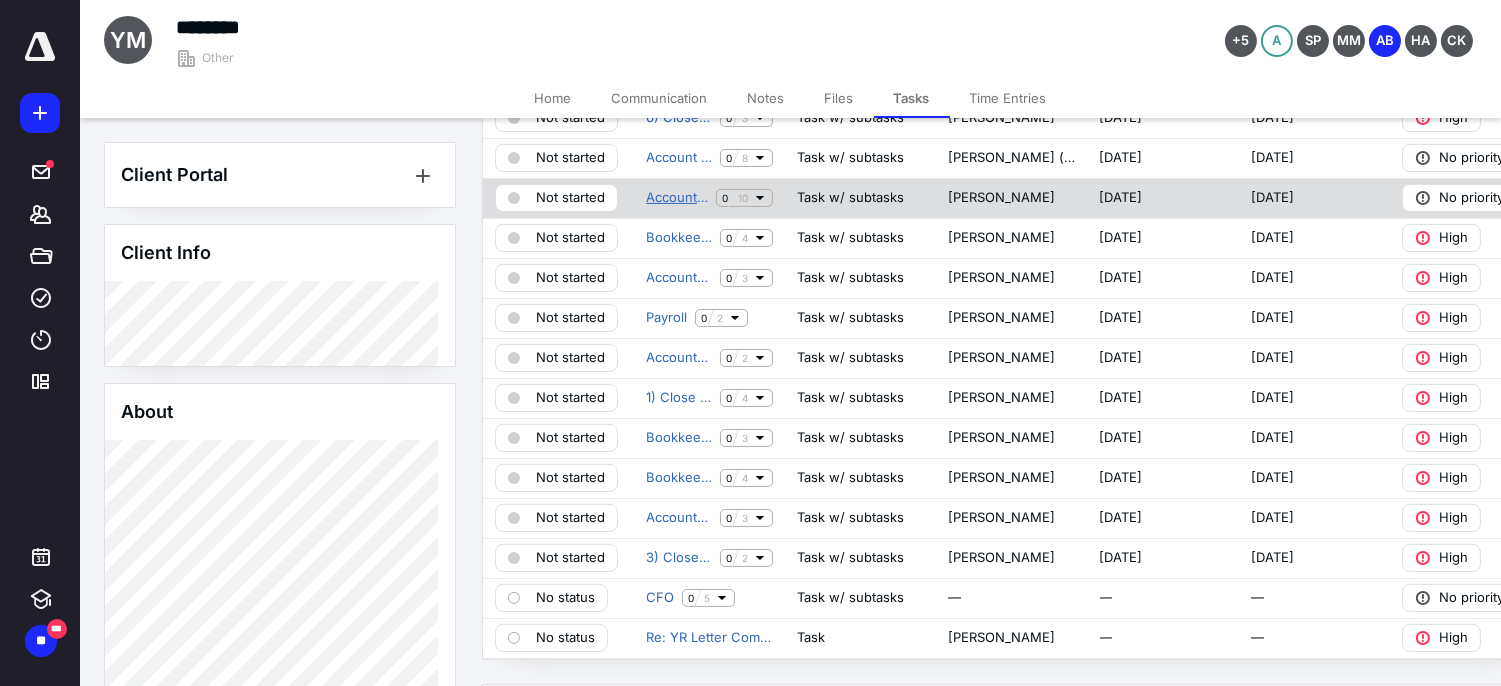 click on "Account Management" at bounding box center [677, 198] 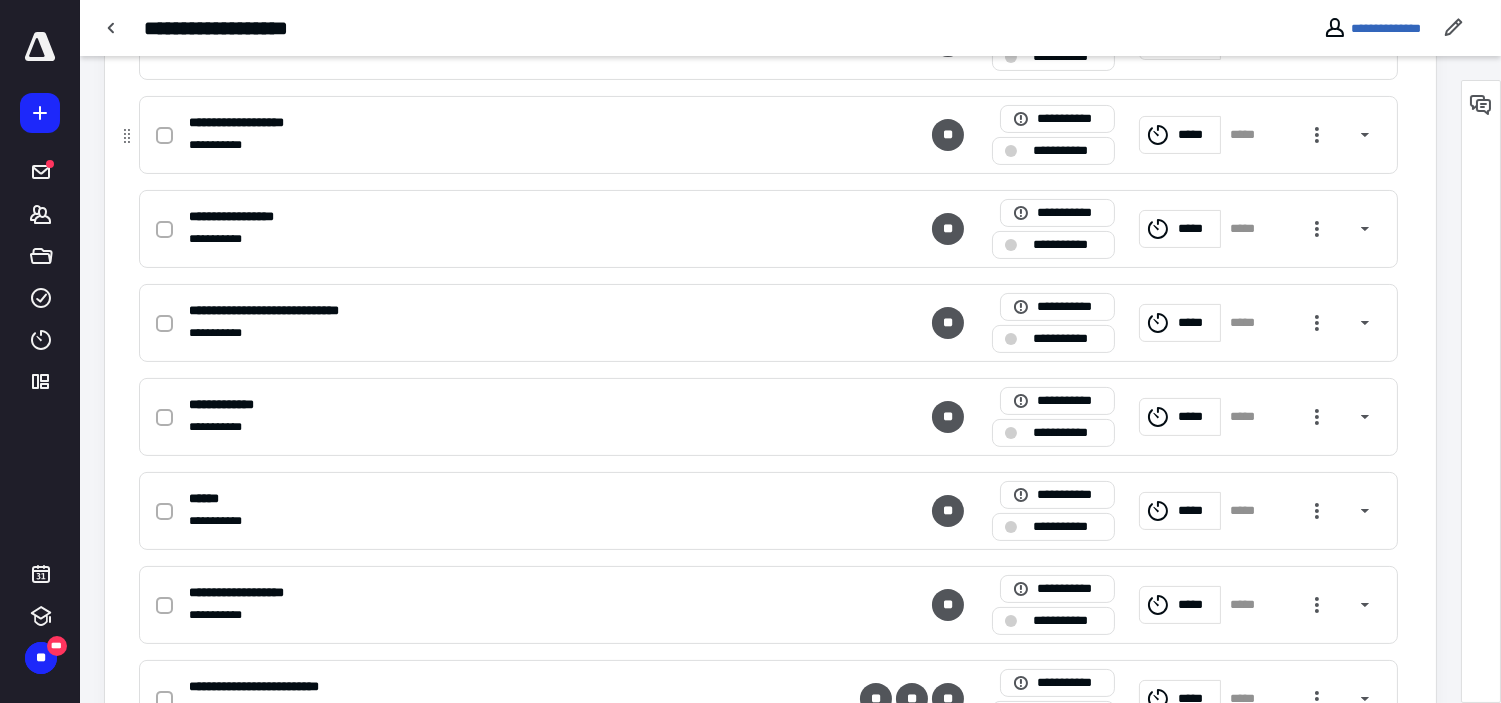 scroll, scrollTop: 848, scrollLeft: 0, axis: vertical 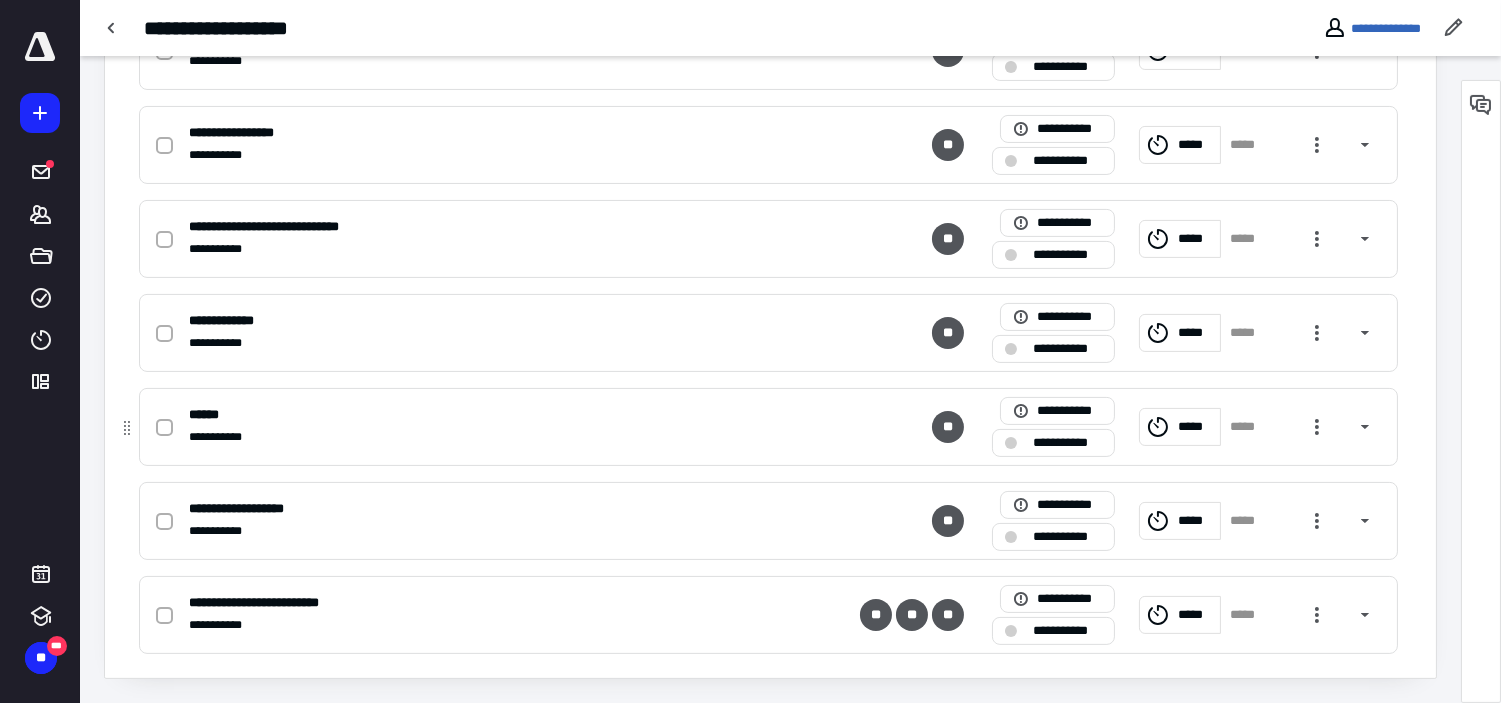 click on "*****" at bounding box center (1196, 426) 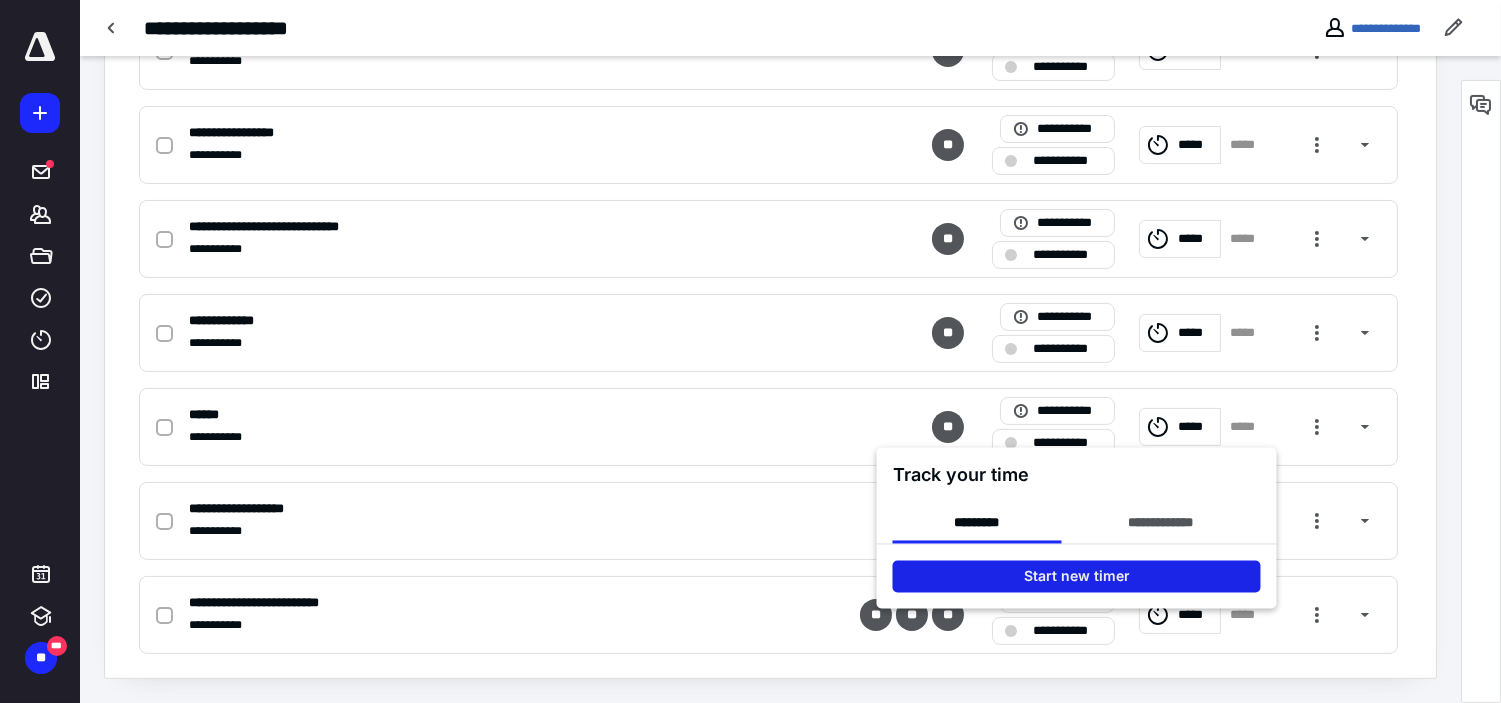 click on "Start new timer" at bounding box center [1077, 577] 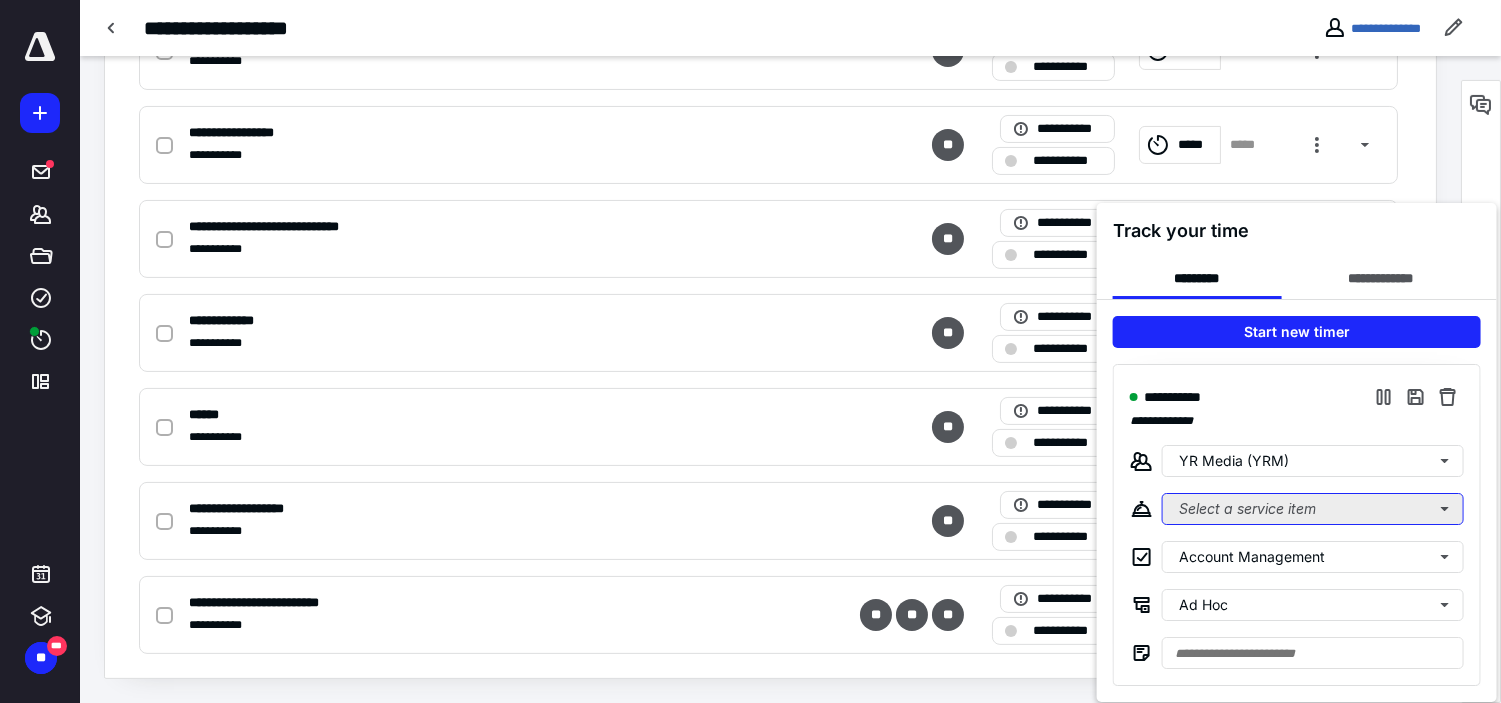 click on "Select a service item" at bounding box center [1313, 509] 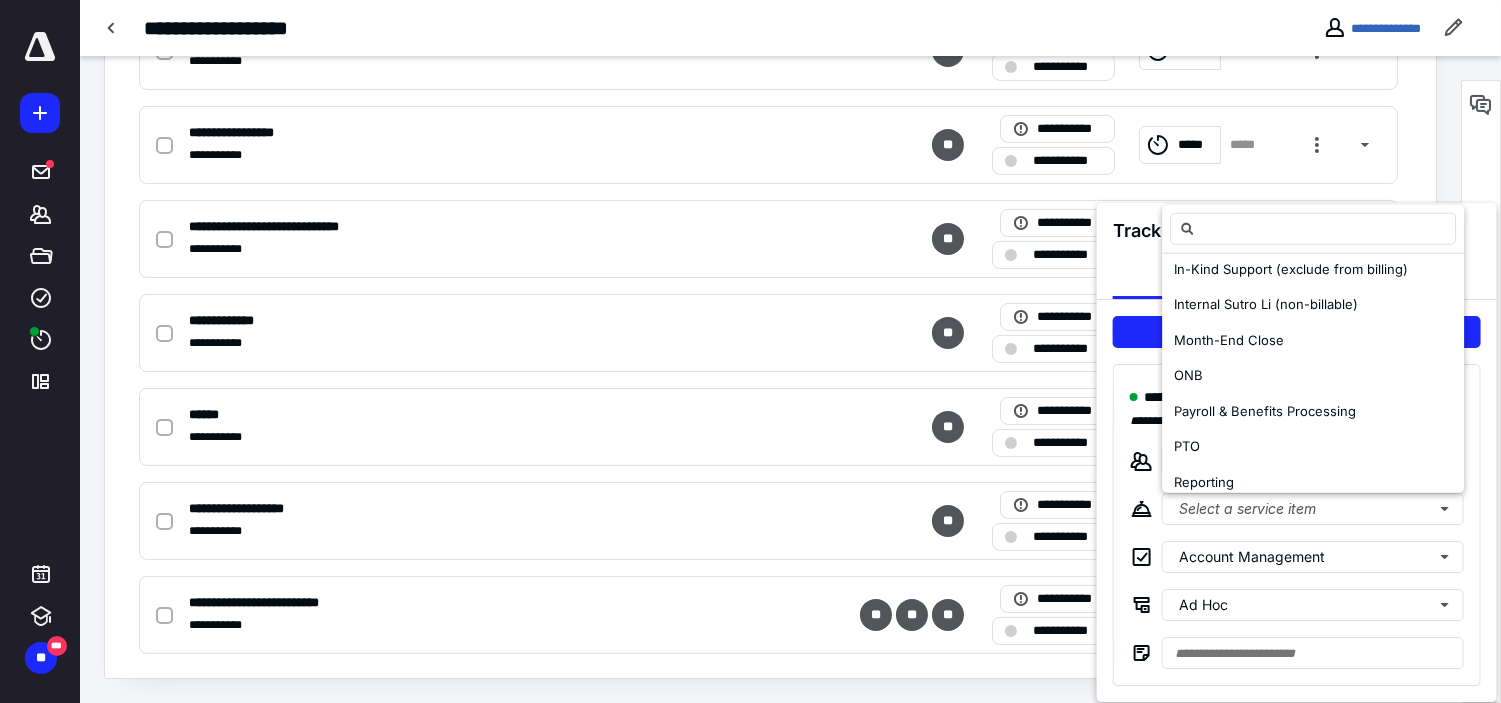 scroll, scrollTop: 333, scrollLeft: 0, axis: vertical 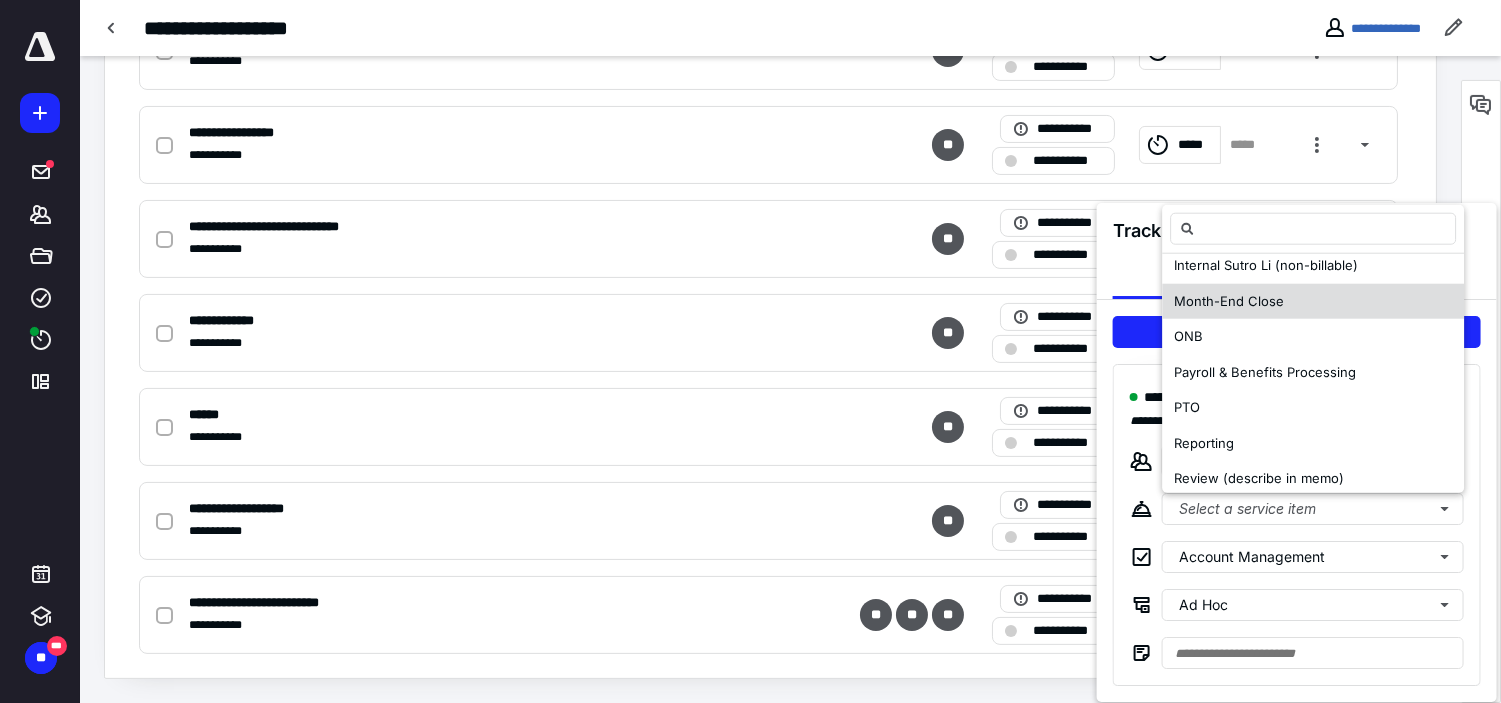 click on "Month-End Close" at bounding box center (1229, 301) 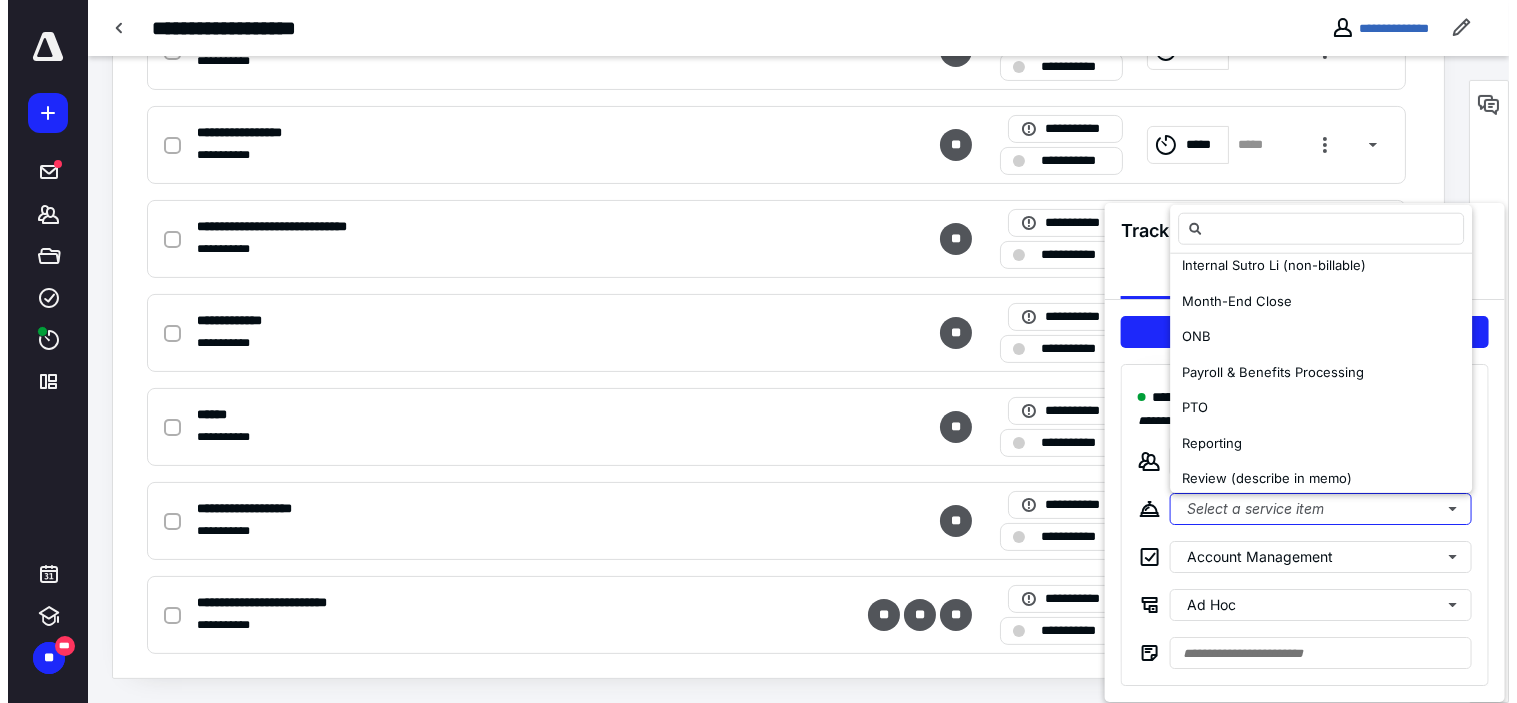 scroll, scrollTop: 0, scrollLeft: 0, axis: both 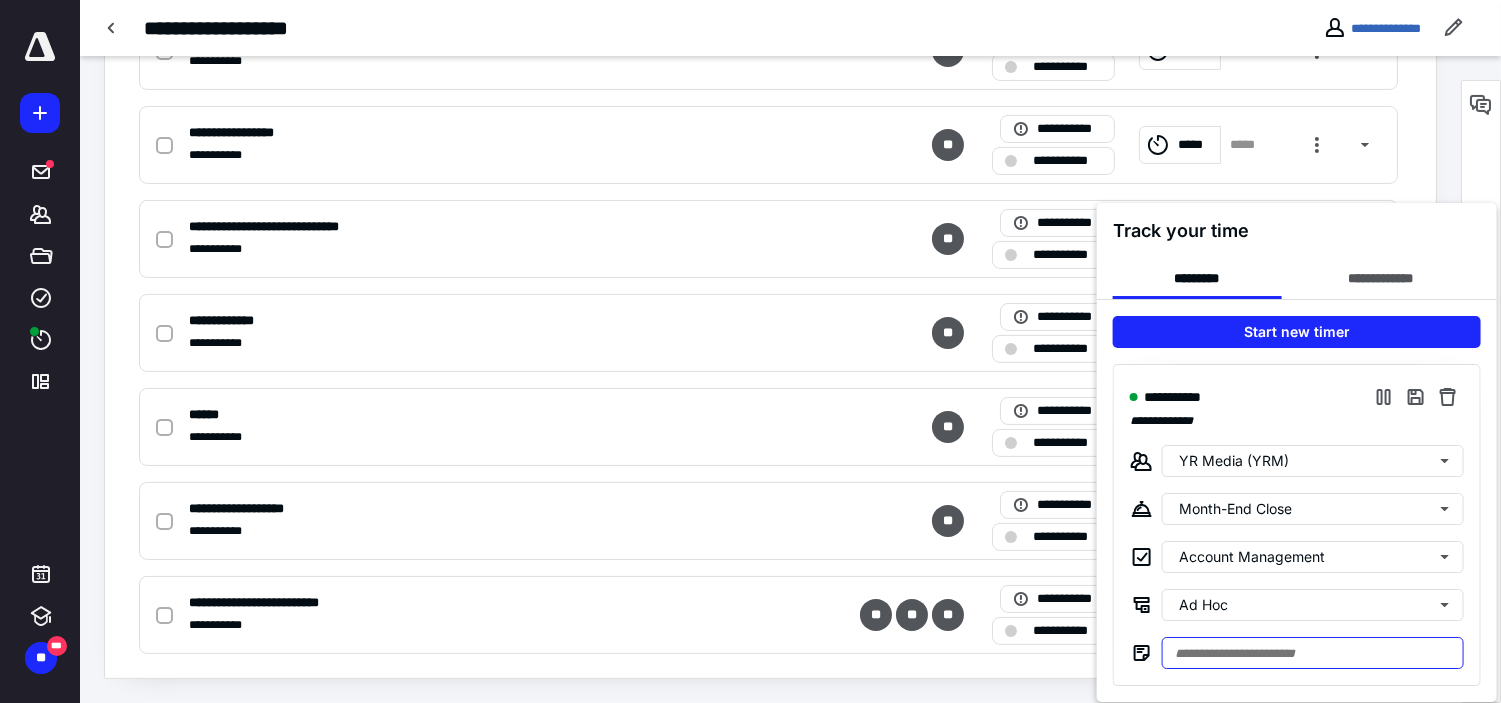click at bounding box center [1313, 653] 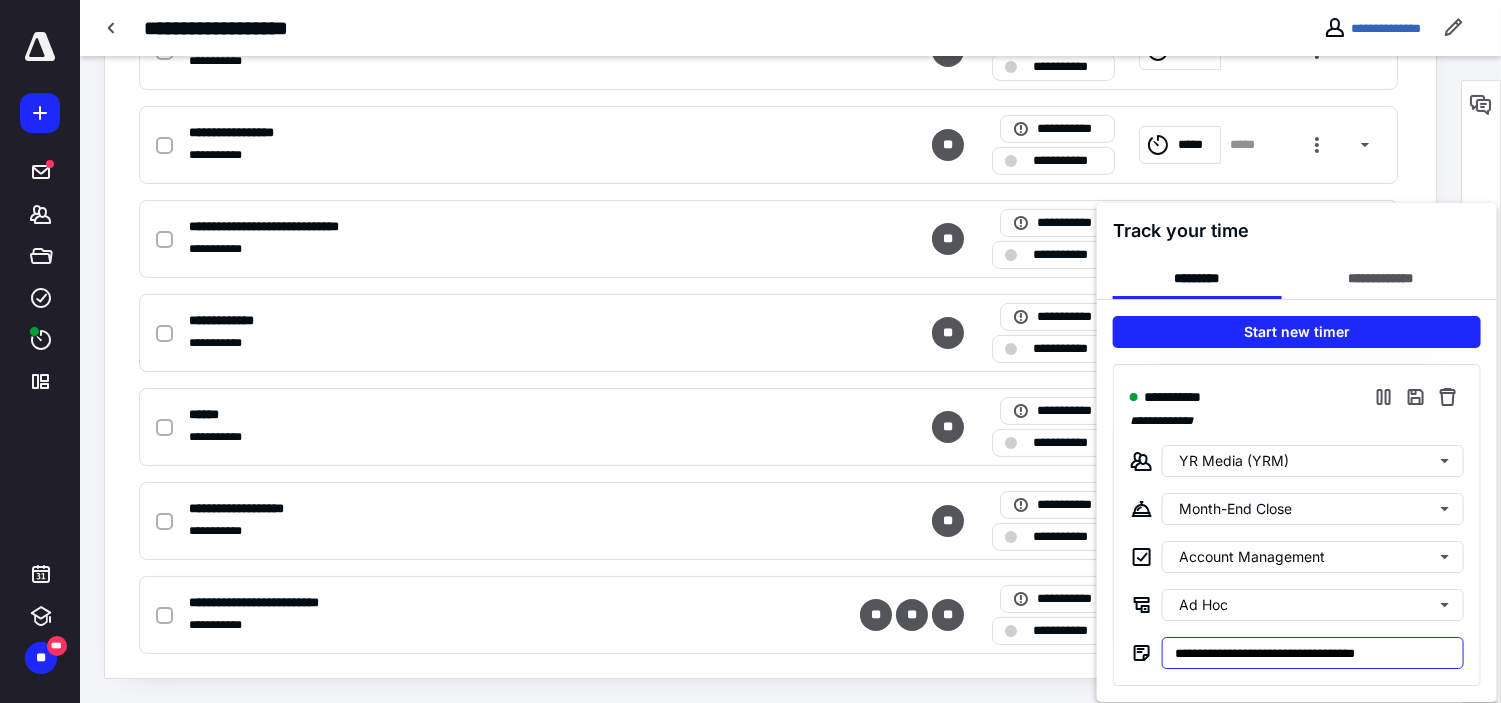 type on "**********" 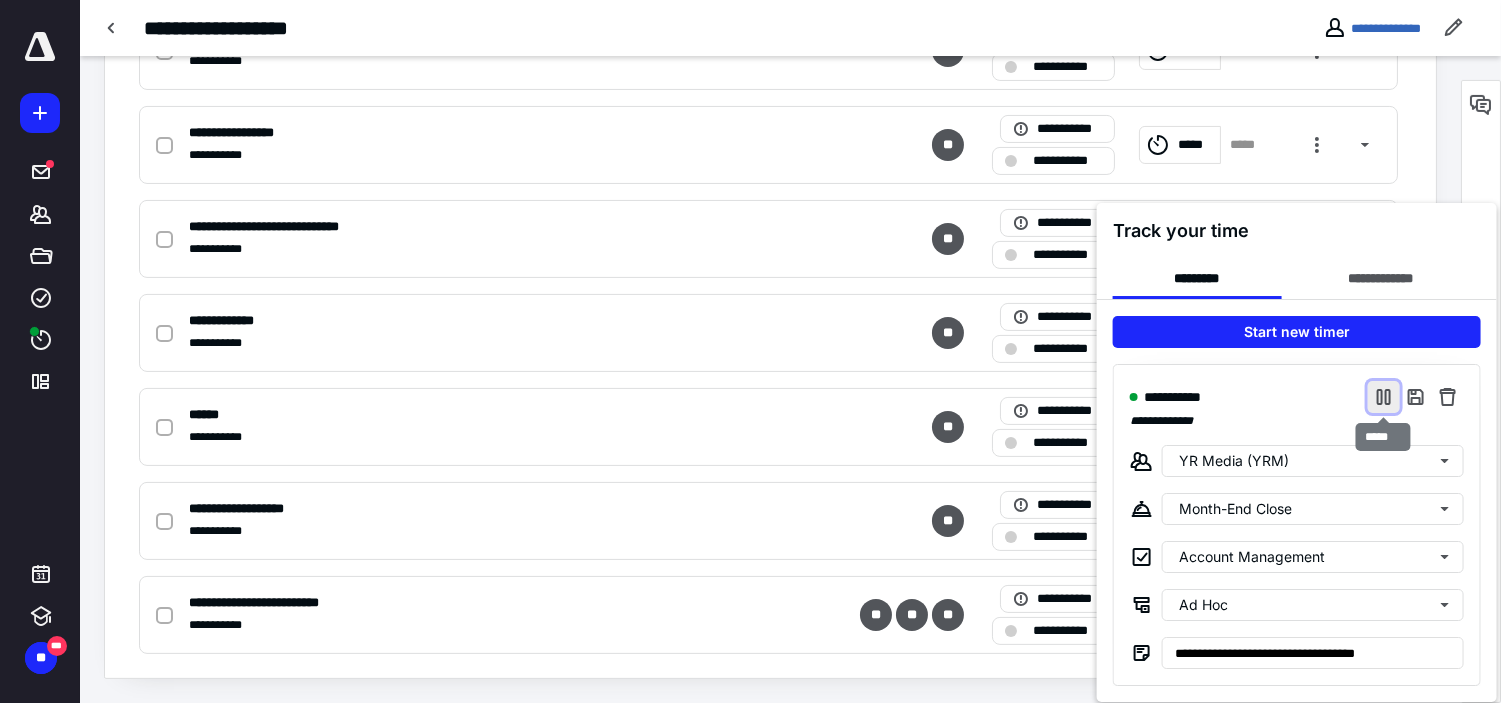 click at bounding box center (1384, 397) 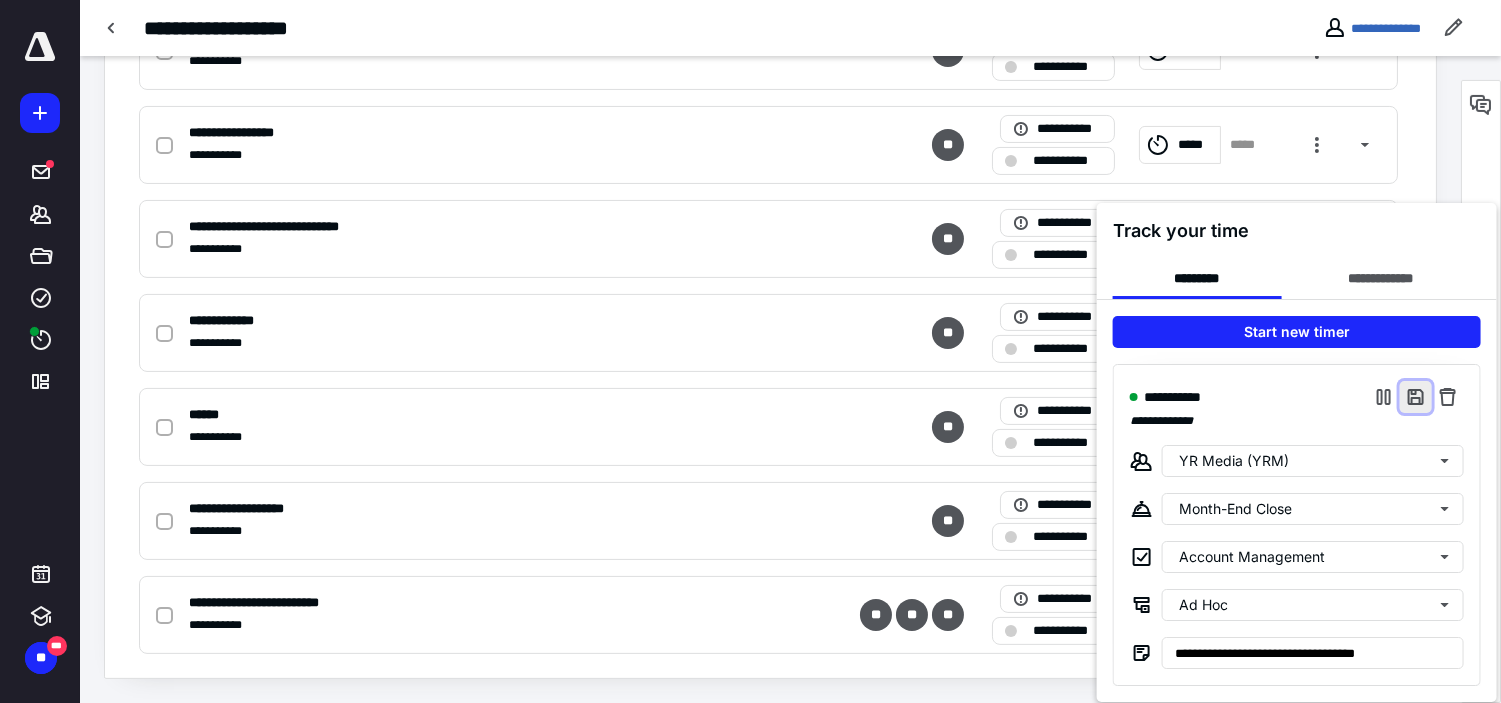 click at bounding box center (1416, 397) 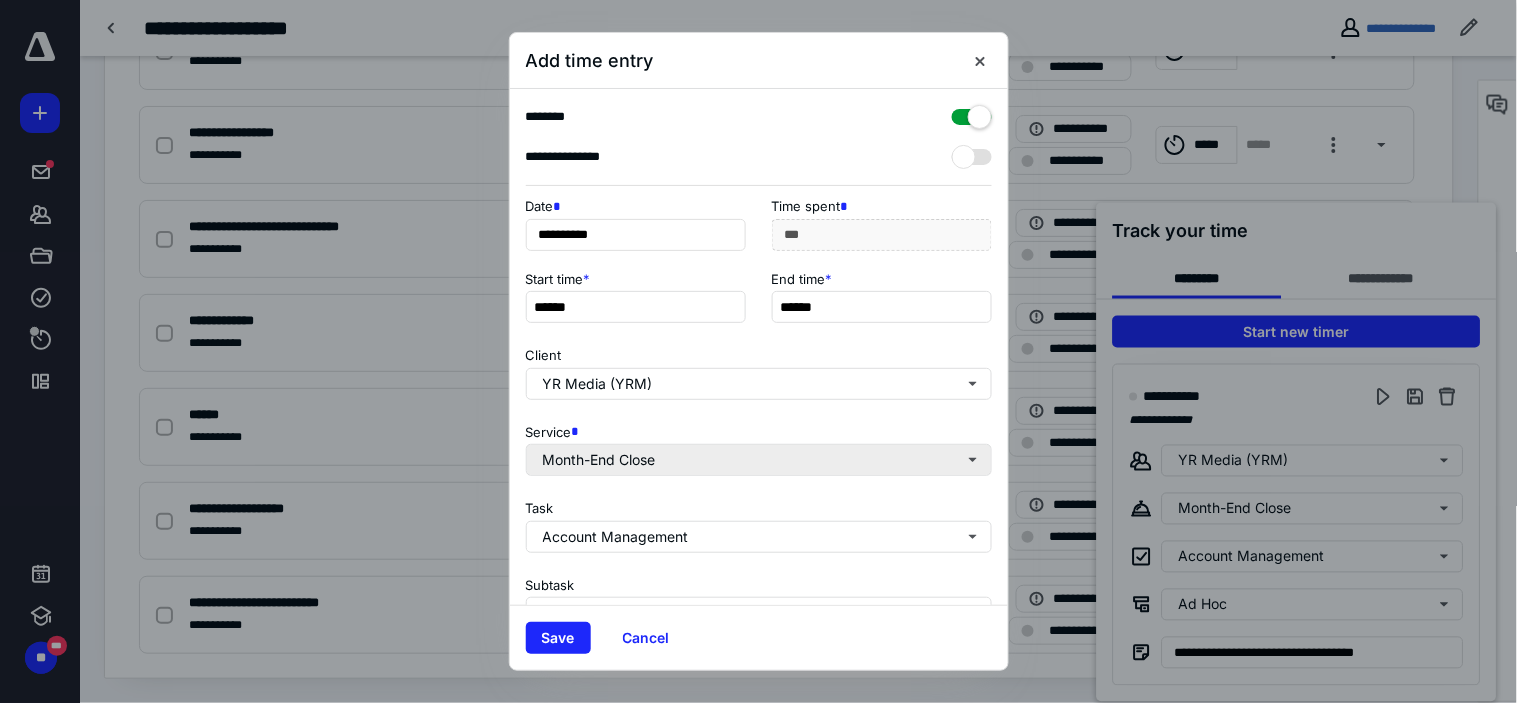 scroll, scrollTop: 272, scrollLeft: 0, axis: vertical 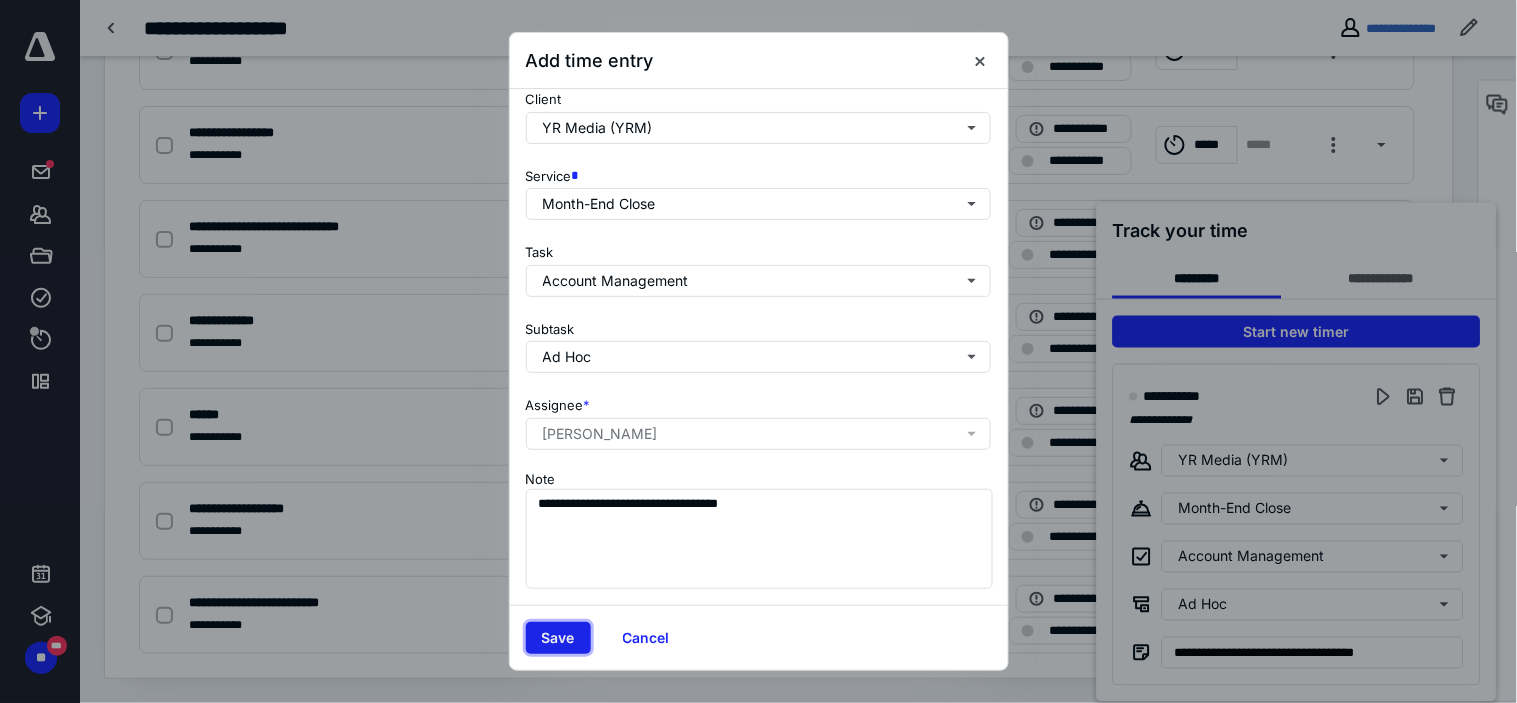 click on "Save" at bounding box center (558, 638) 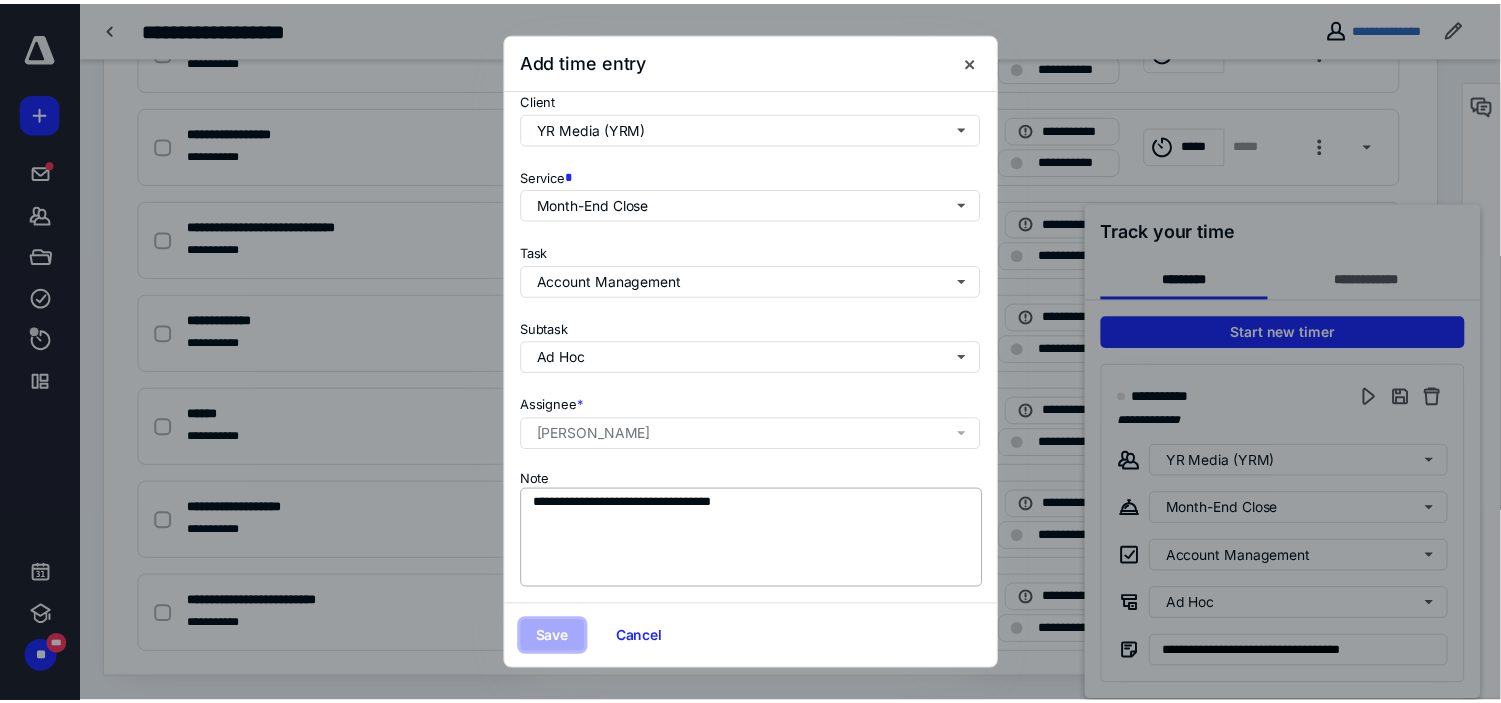 scroll, scrollTop: 0, scrollLeft: 0, axis: both 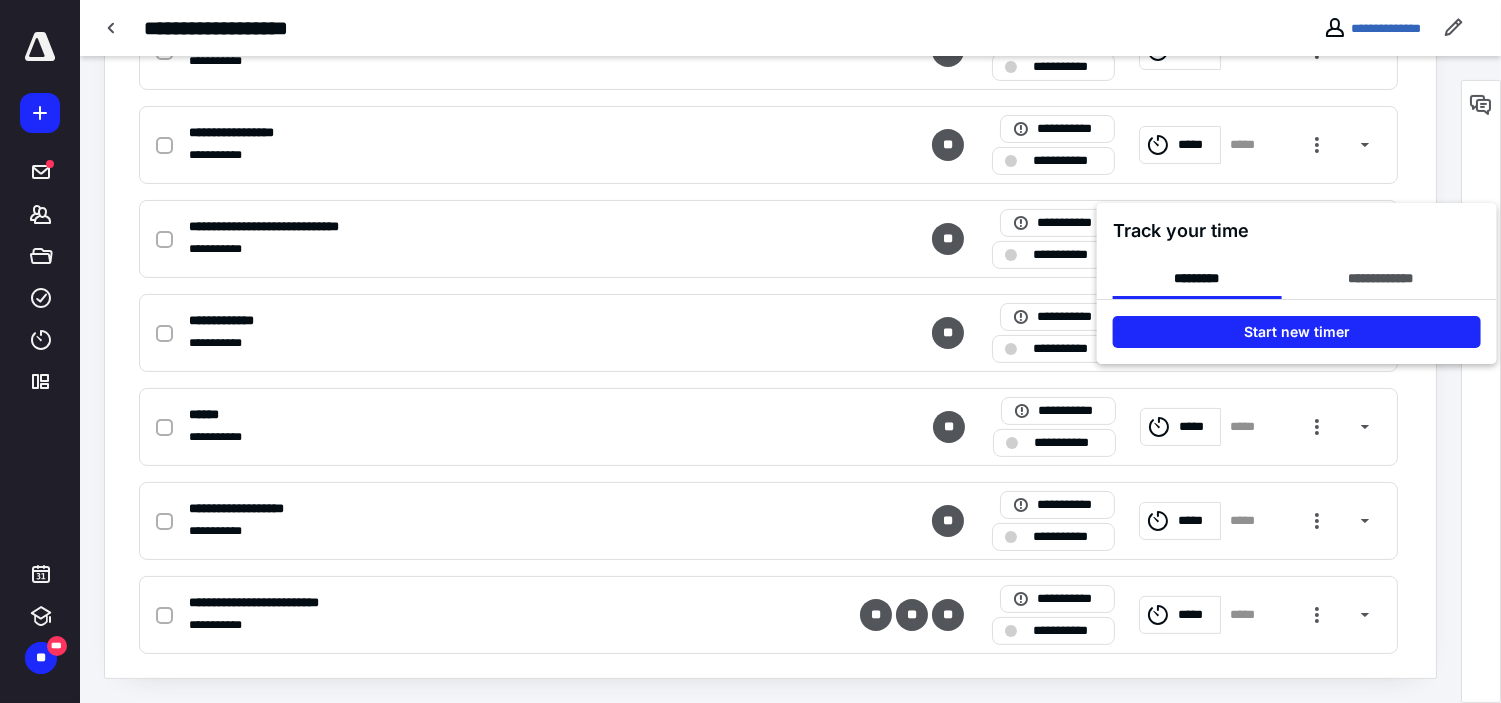 click at bounding box center (750, 351) 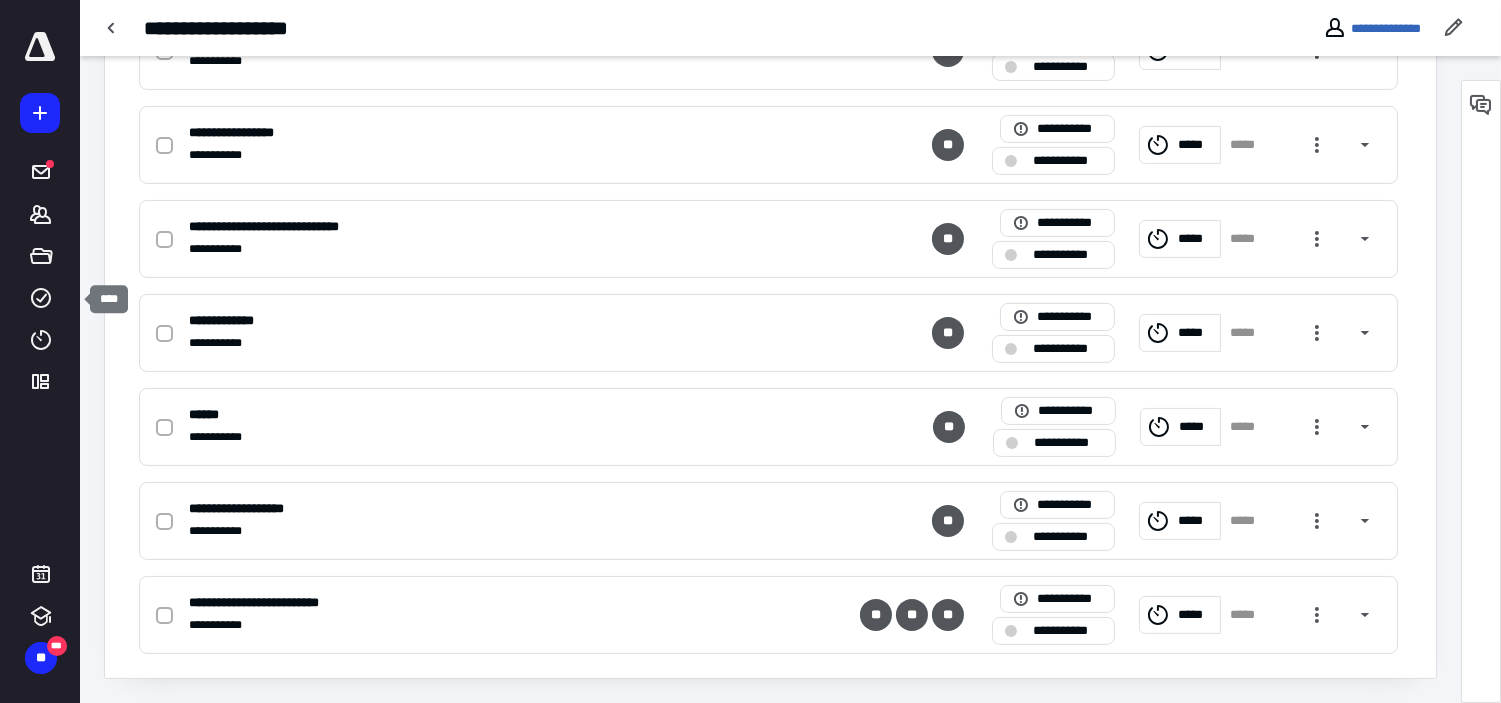 click 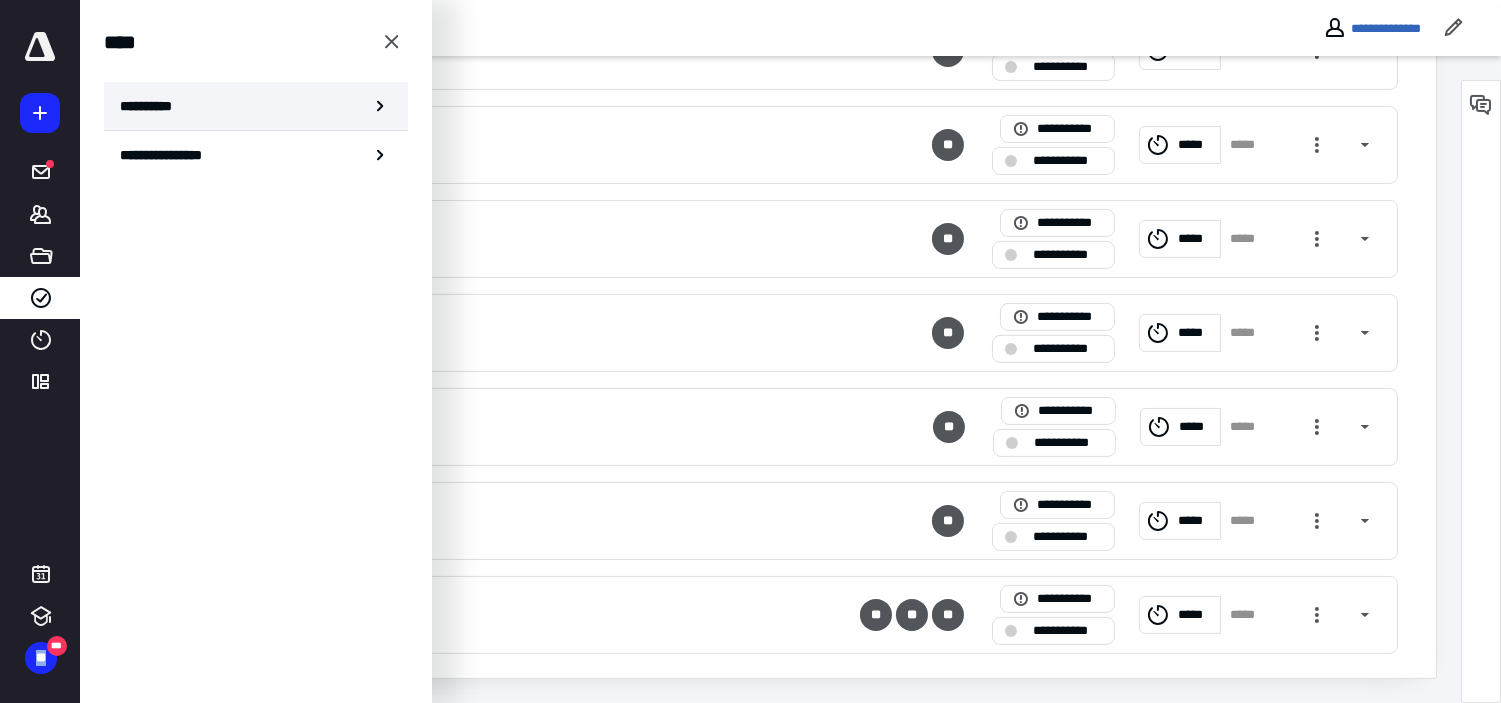 click on "**********" at bounding box center [256, 106] 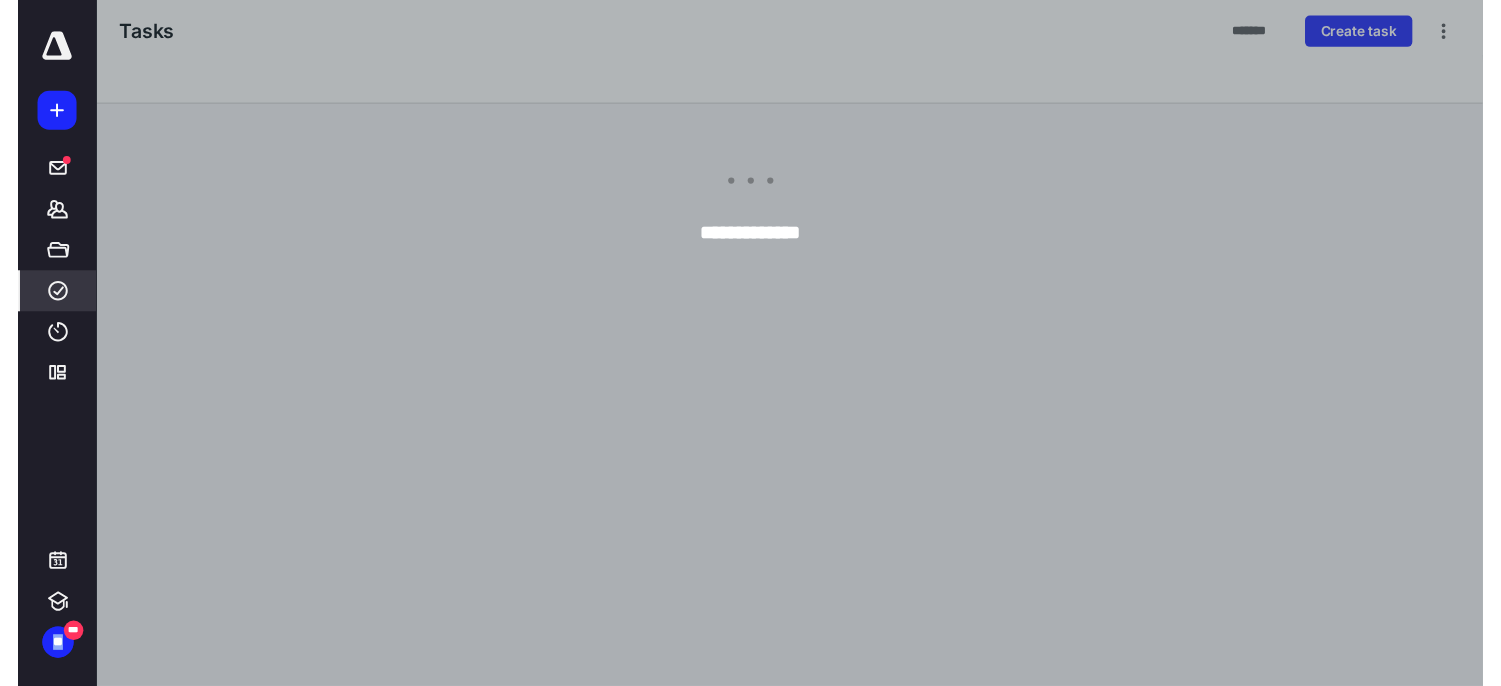 scroll, scrollTop: 0, scrollLeft: 0, axis: both 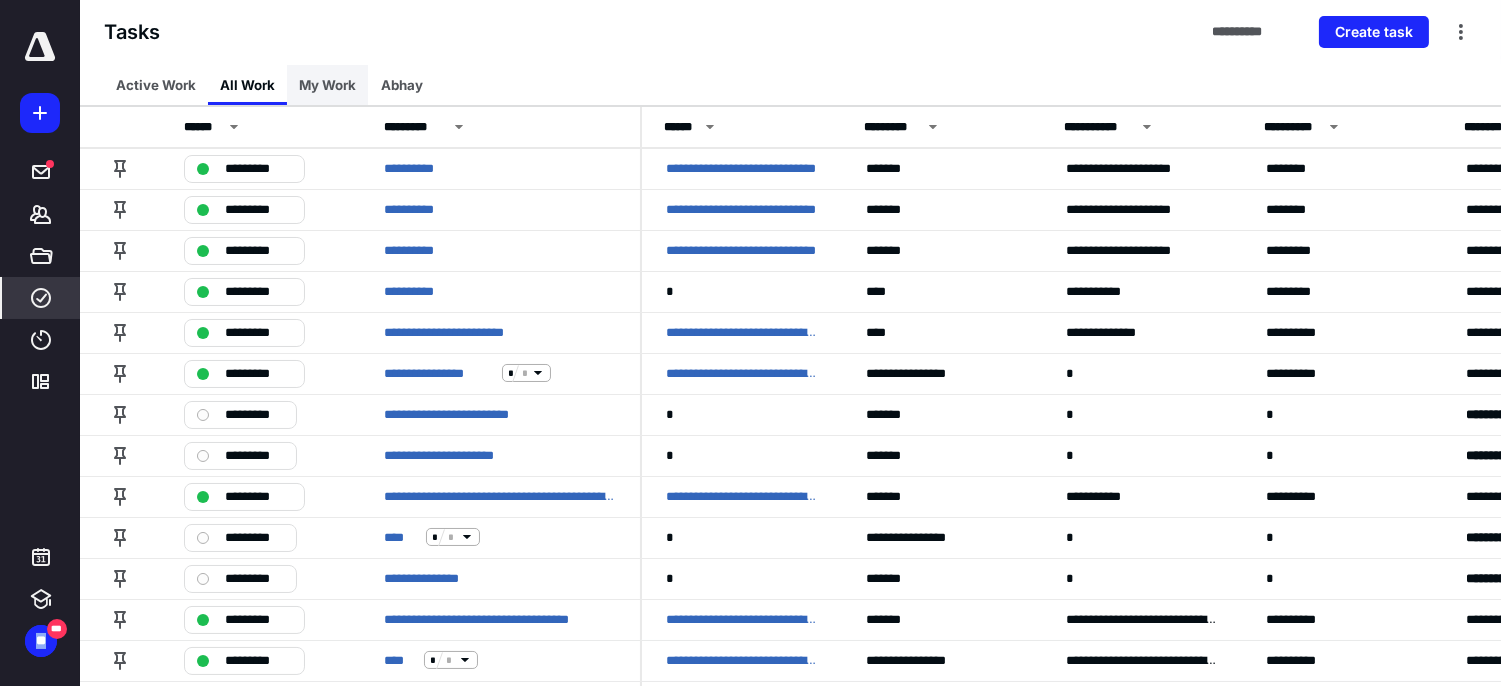 click on "My Work" at bounding box center [327, 85] 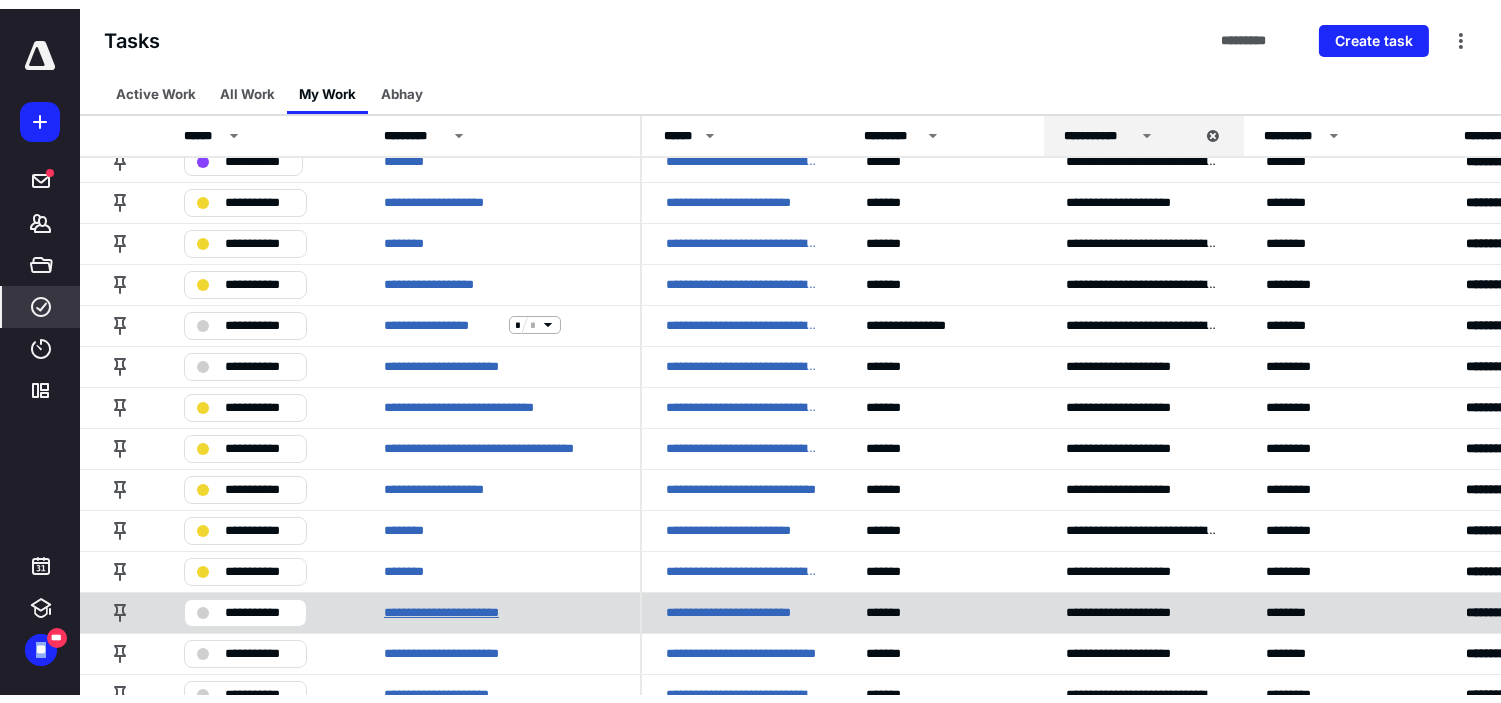 scroll, scrollTop: 0, scrollLeft: 0, axis: both 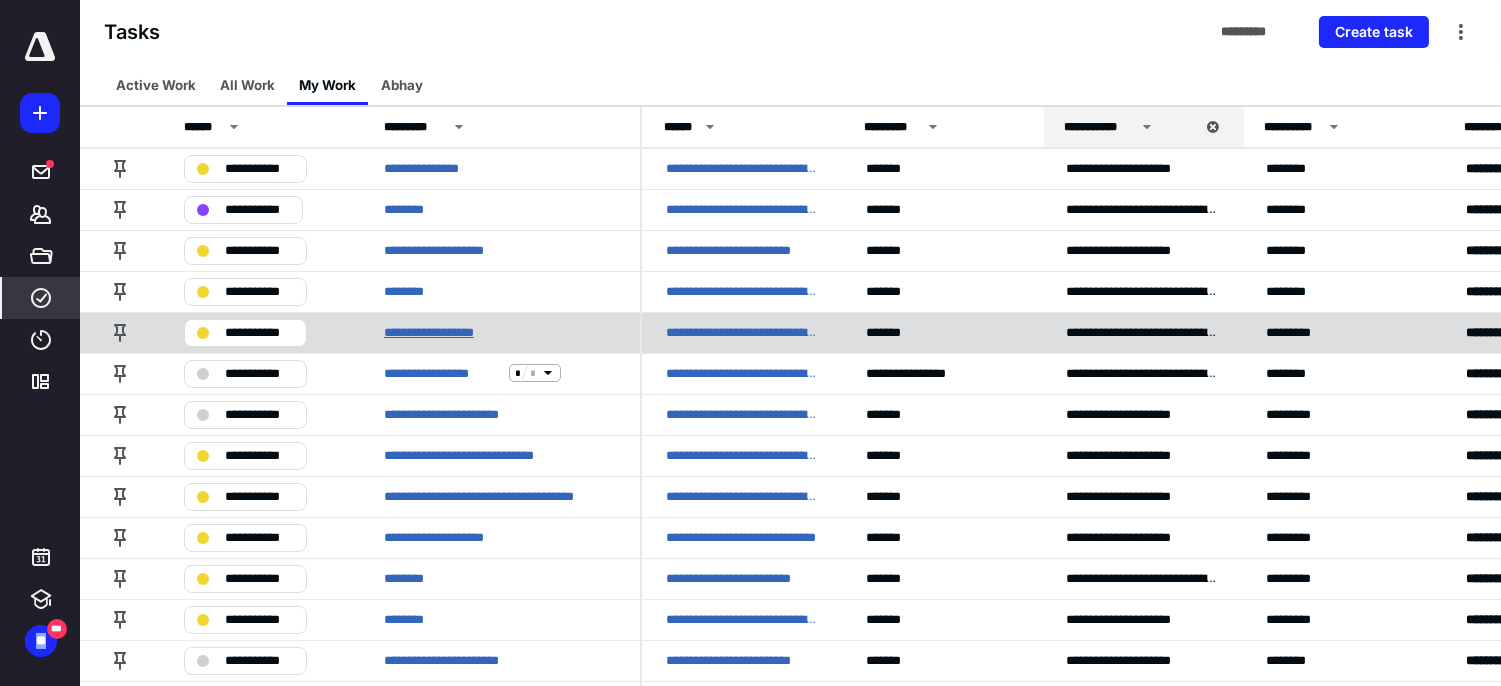 click on "**********" at bounding box center (446, 332) 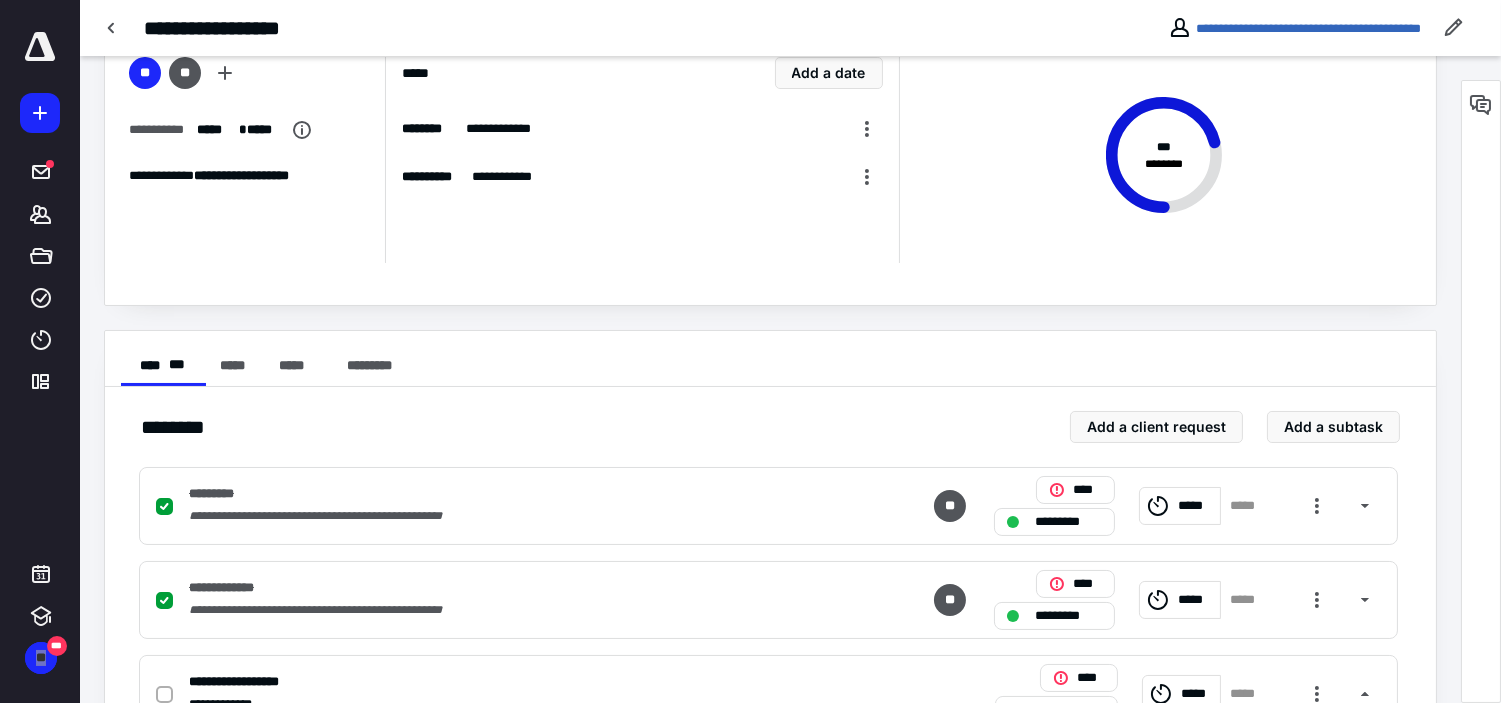 scroll, scrollTop: 333, scrollLeft: 0, axis: vertical 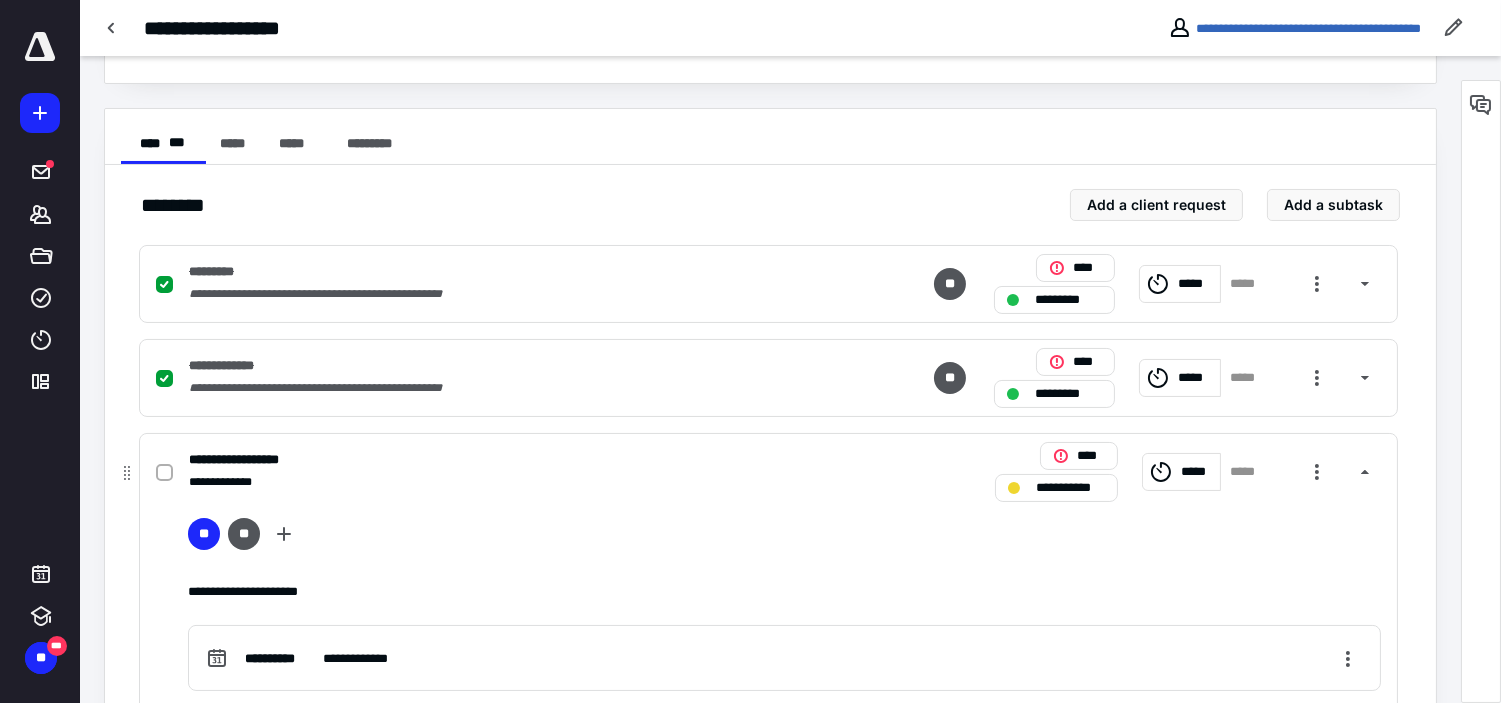 click on "*****" at bounding box center [1181, 472] 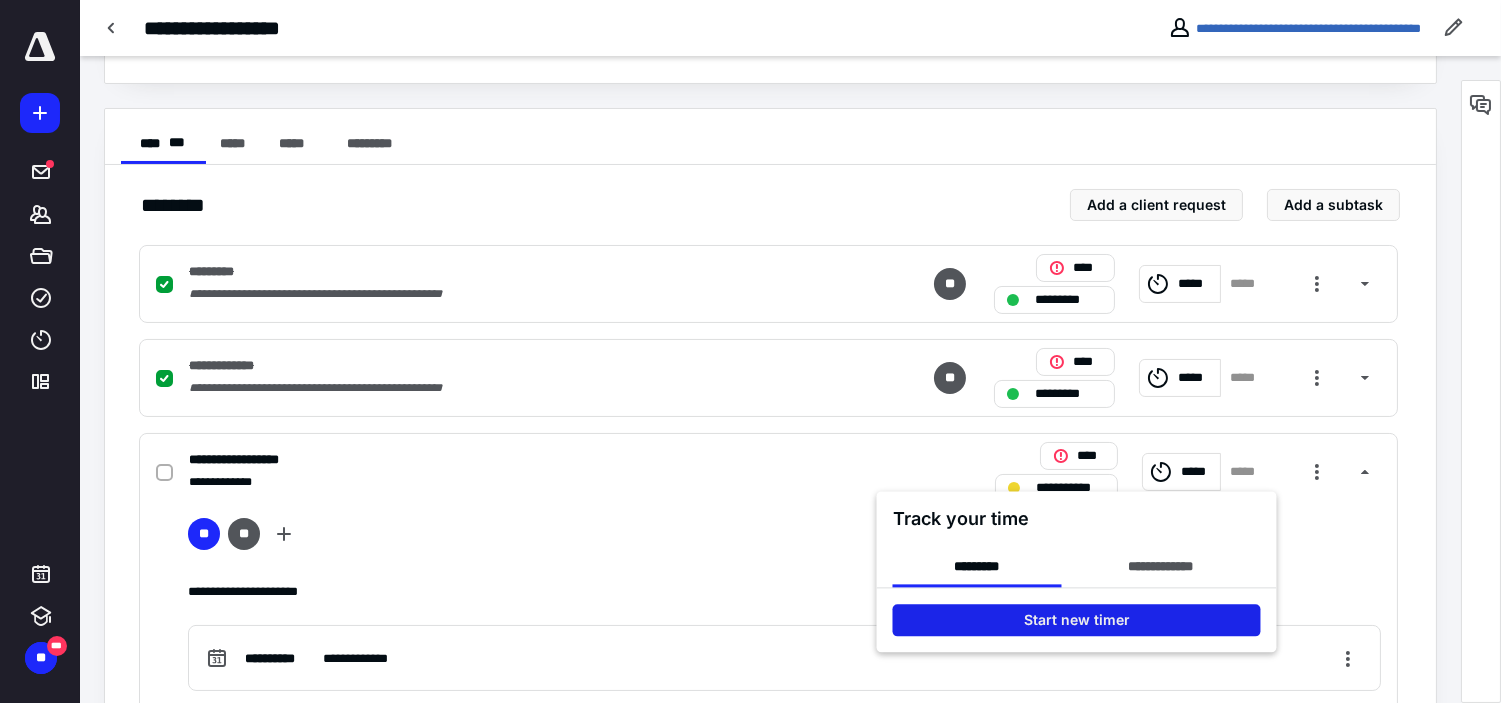 click on "Start new timer" at bounding box center (1077, 620) 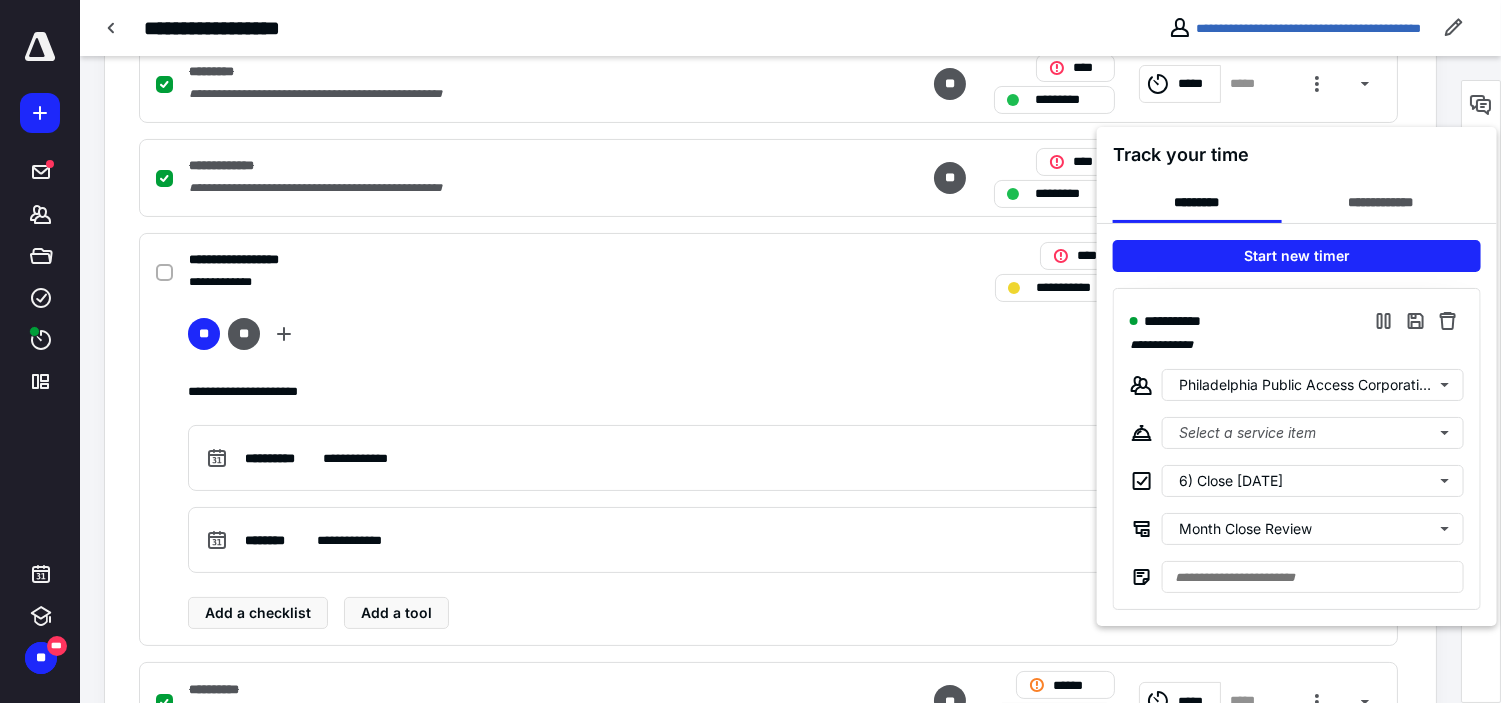 scroll, scrollTop: 555, scrollLeft: 0, axis: vertical 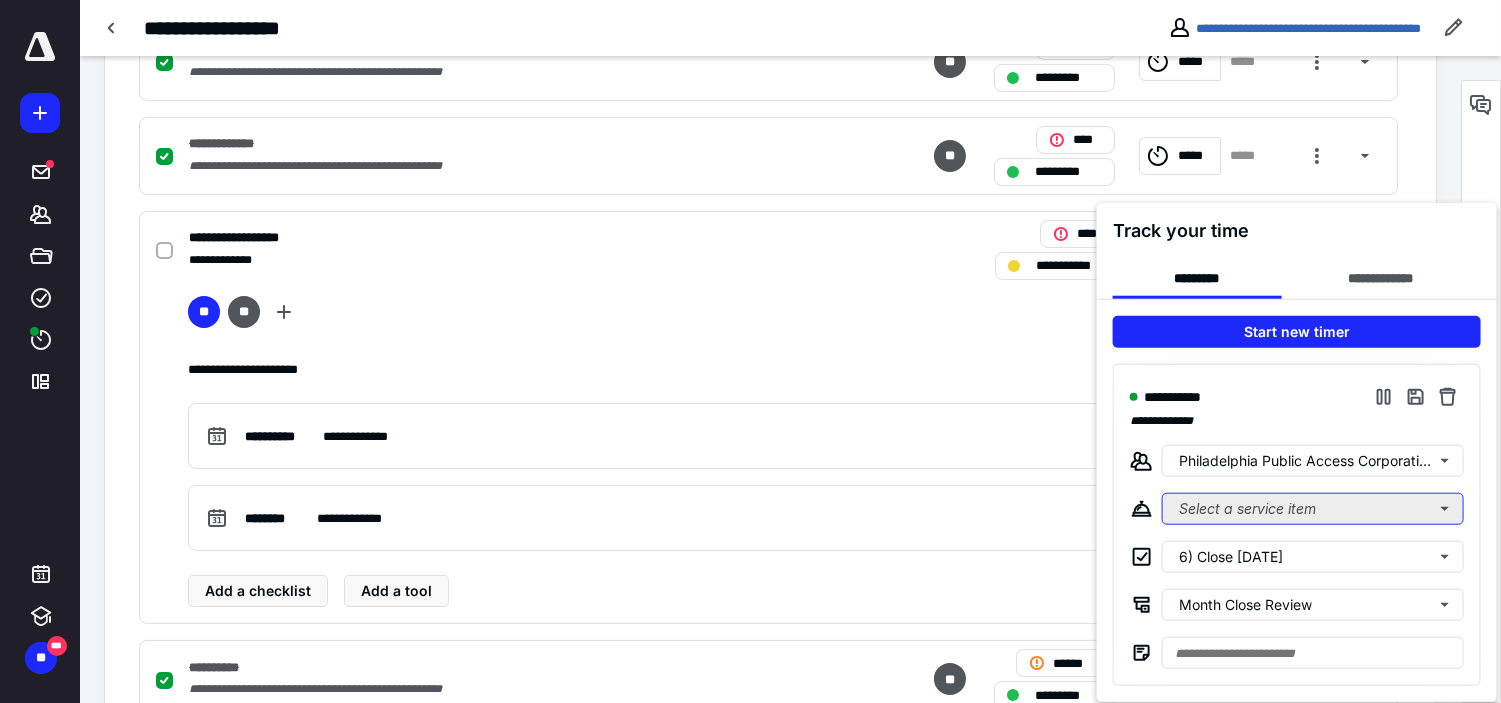 click on "Select a service item" at bounding box center (1313, 509) 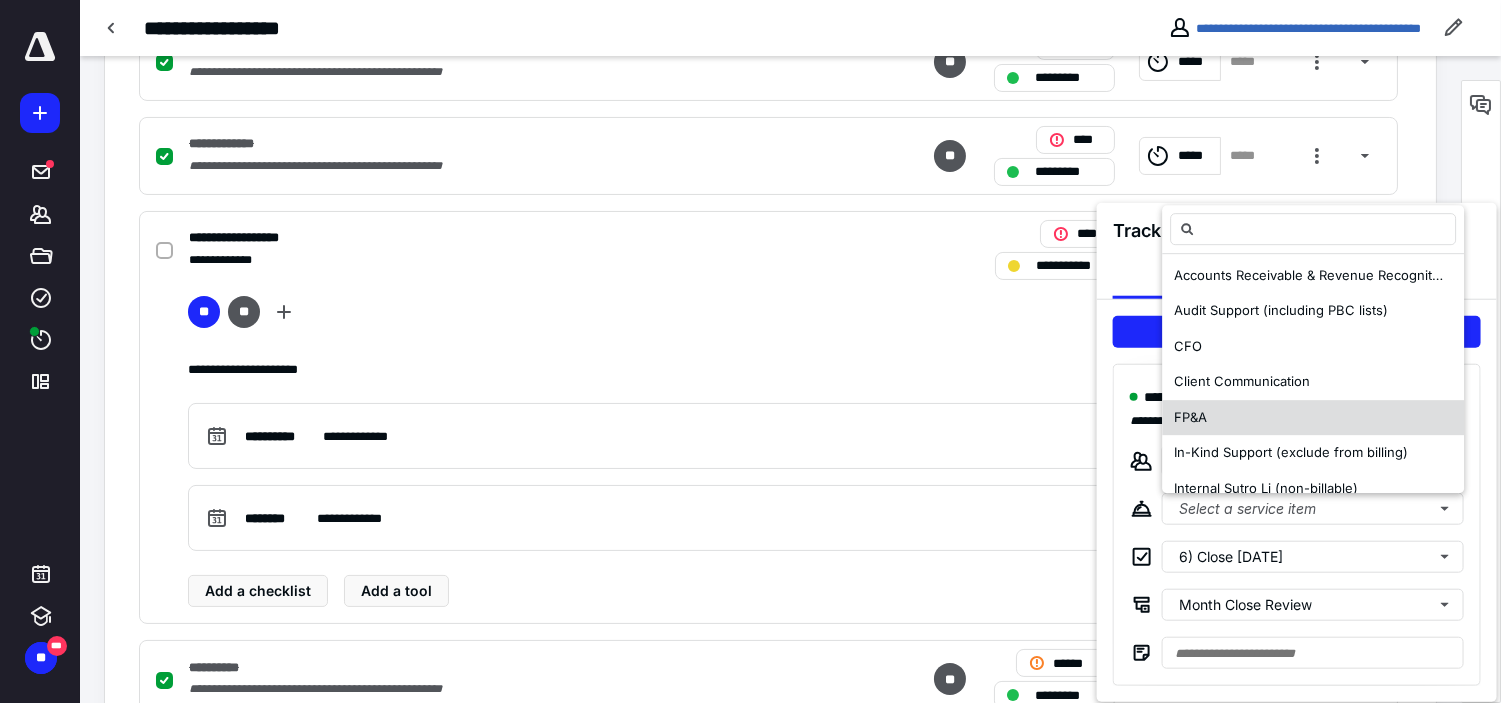 scroll, scrollTop: 222, scrollLeft: 0, axis: vertical 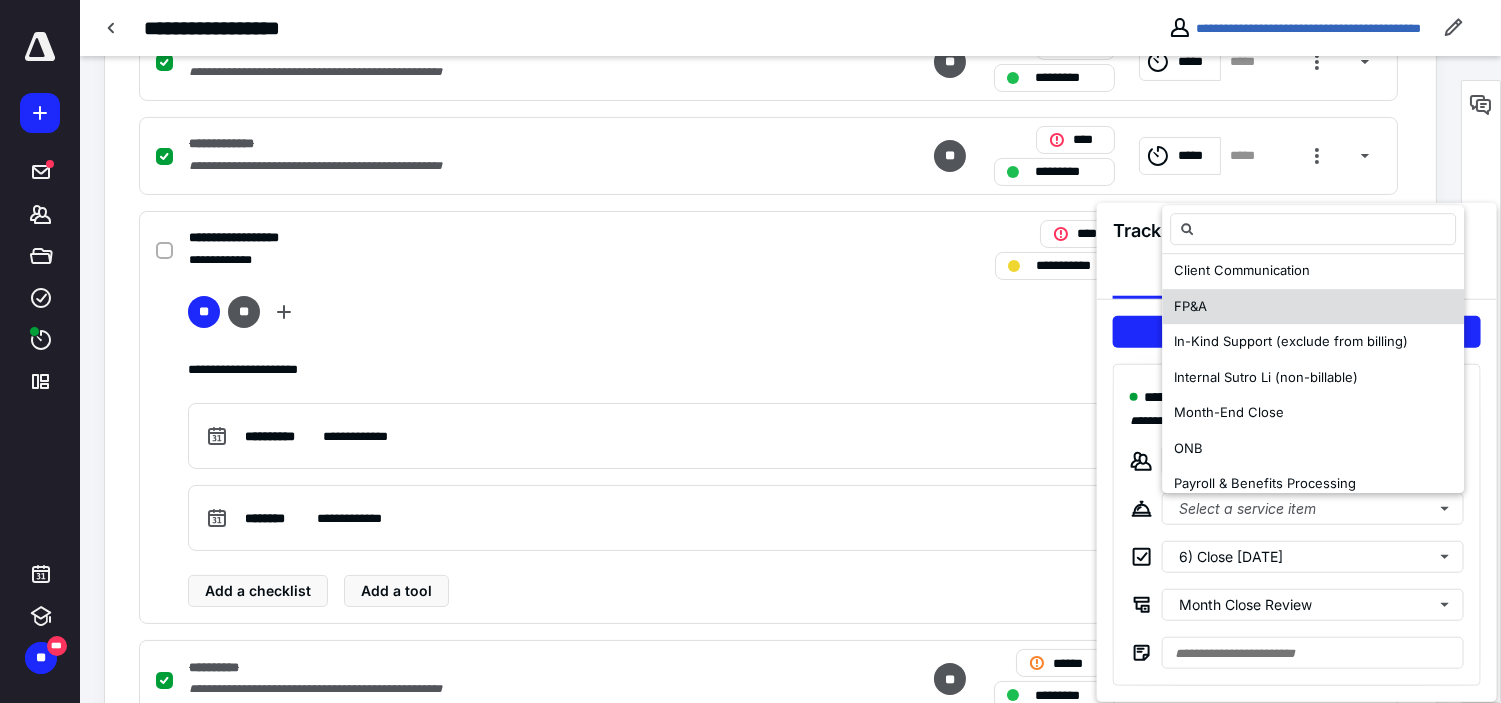 click on "Month-End Close" at bounding box center [1313, 413] 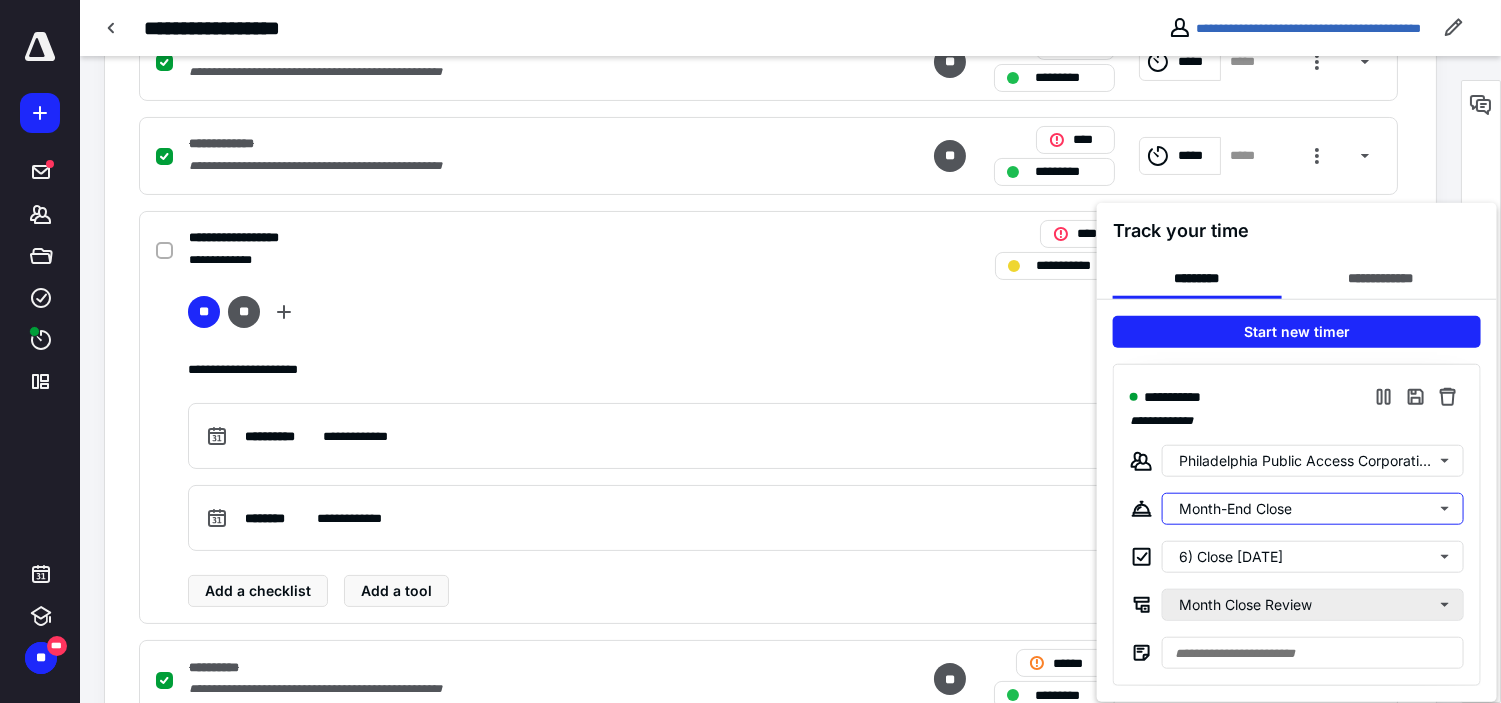 scroll, scrollTop: 0, scrollLeft: 0, axis: both 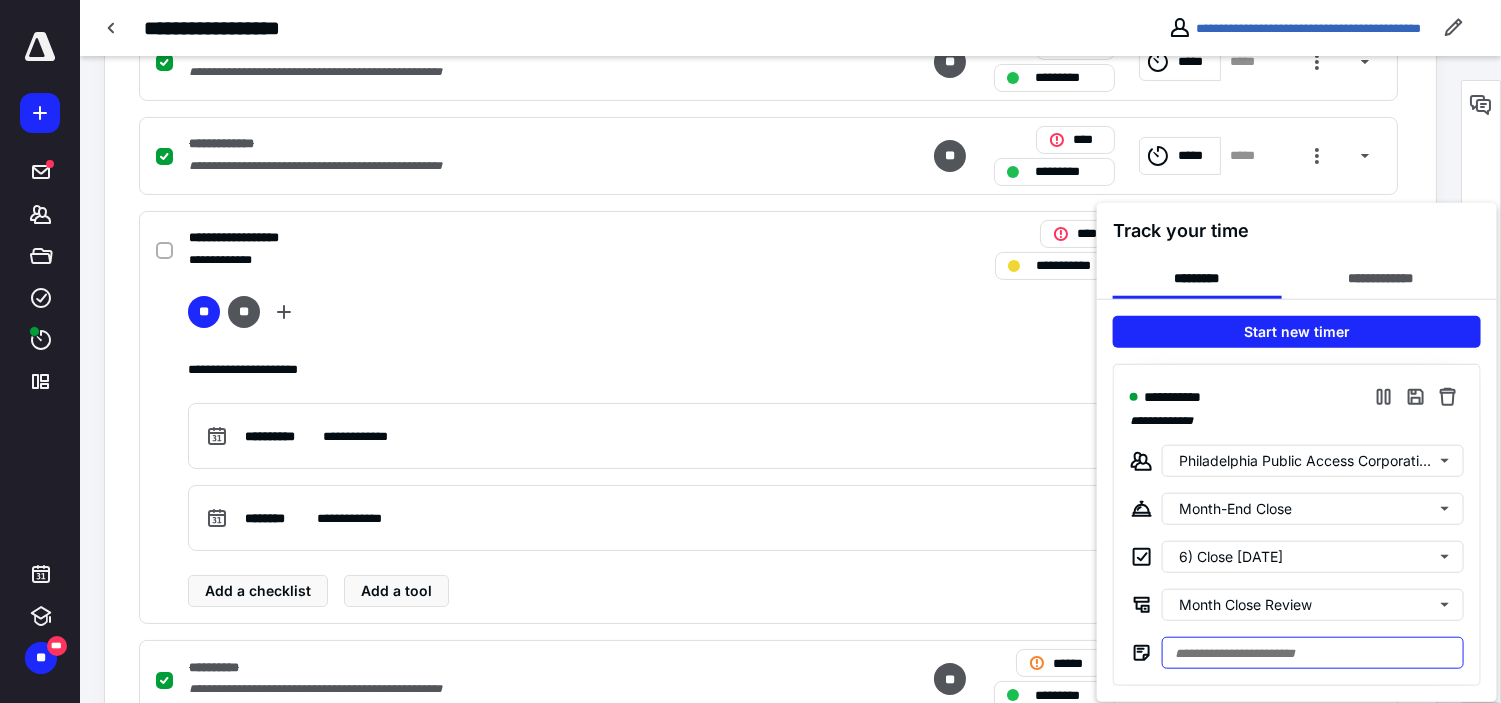 click at bounding box center [1313, 653] 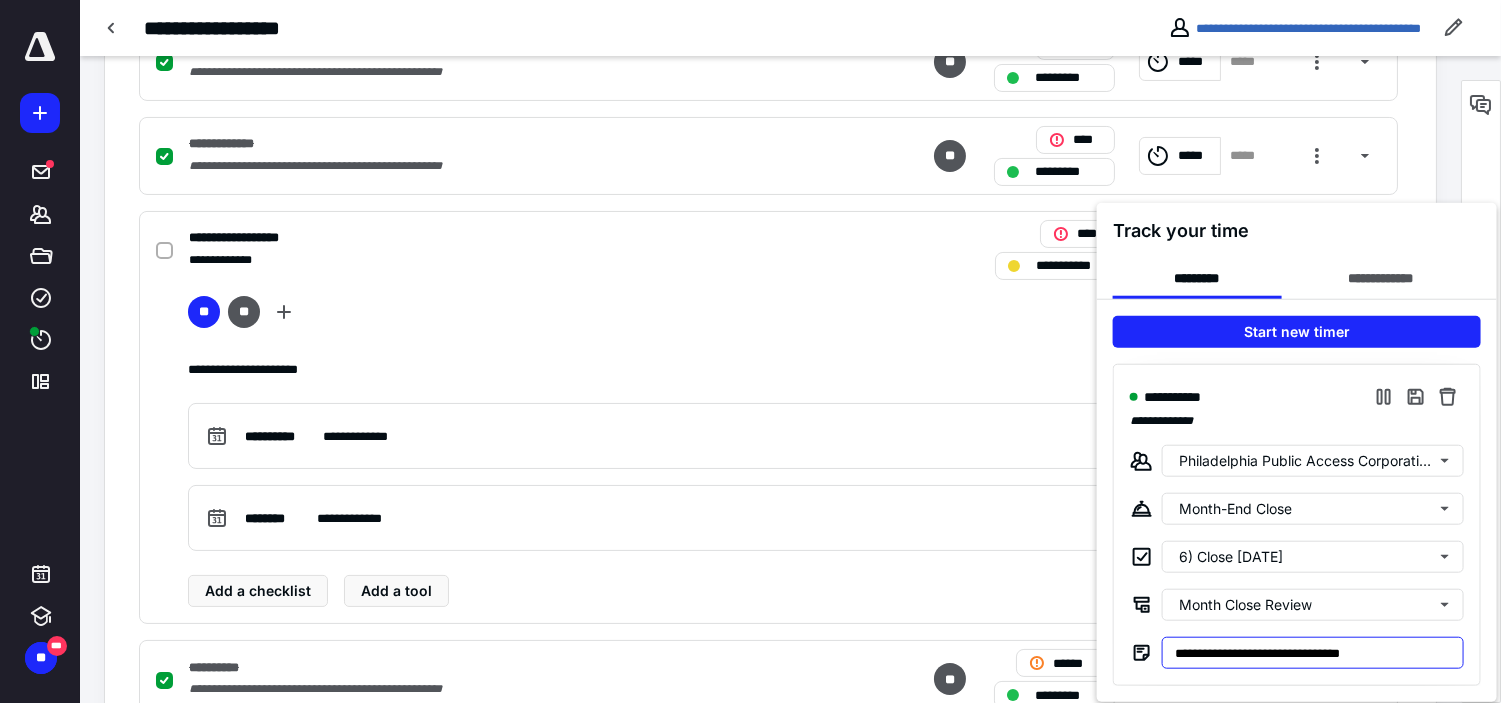 type on "**********" 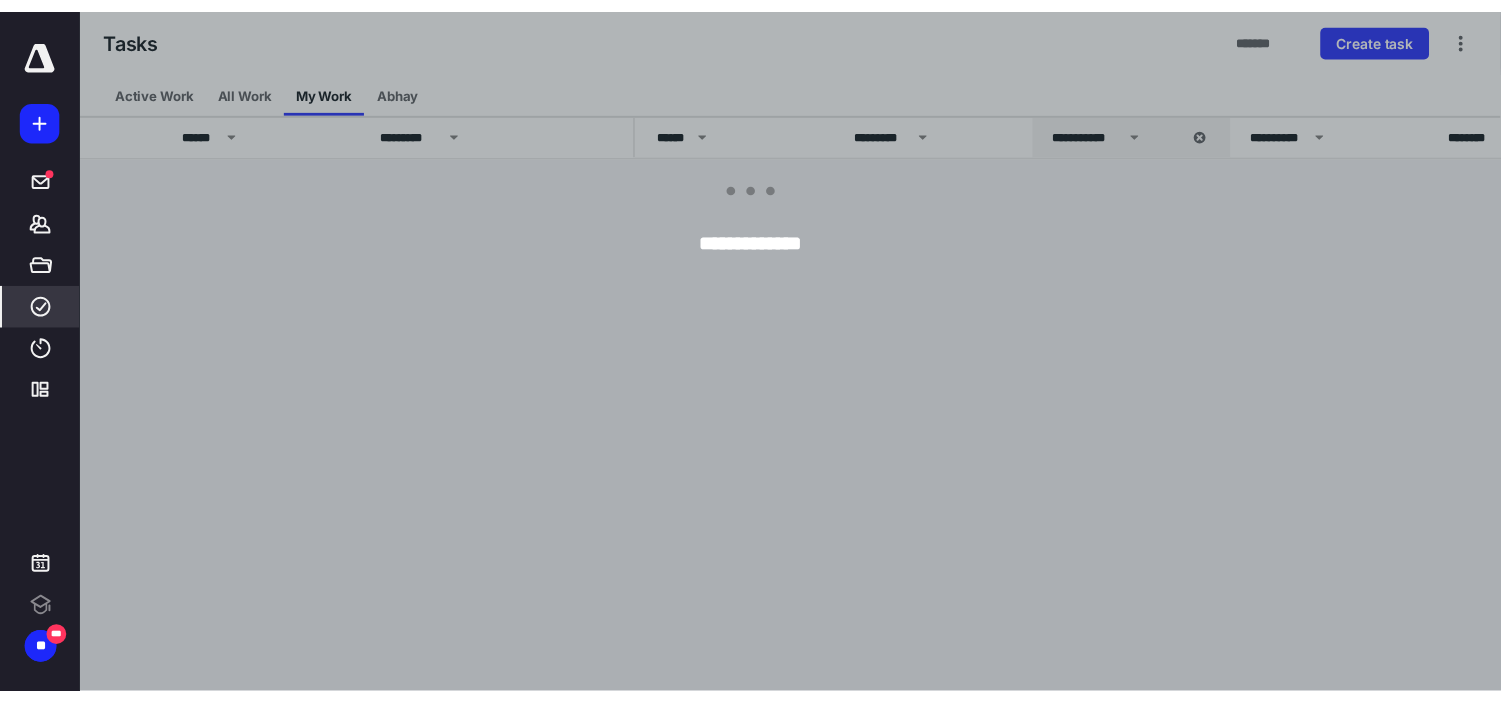 scroll, scrollTop: 0, scrollLeft: 0, axis: both 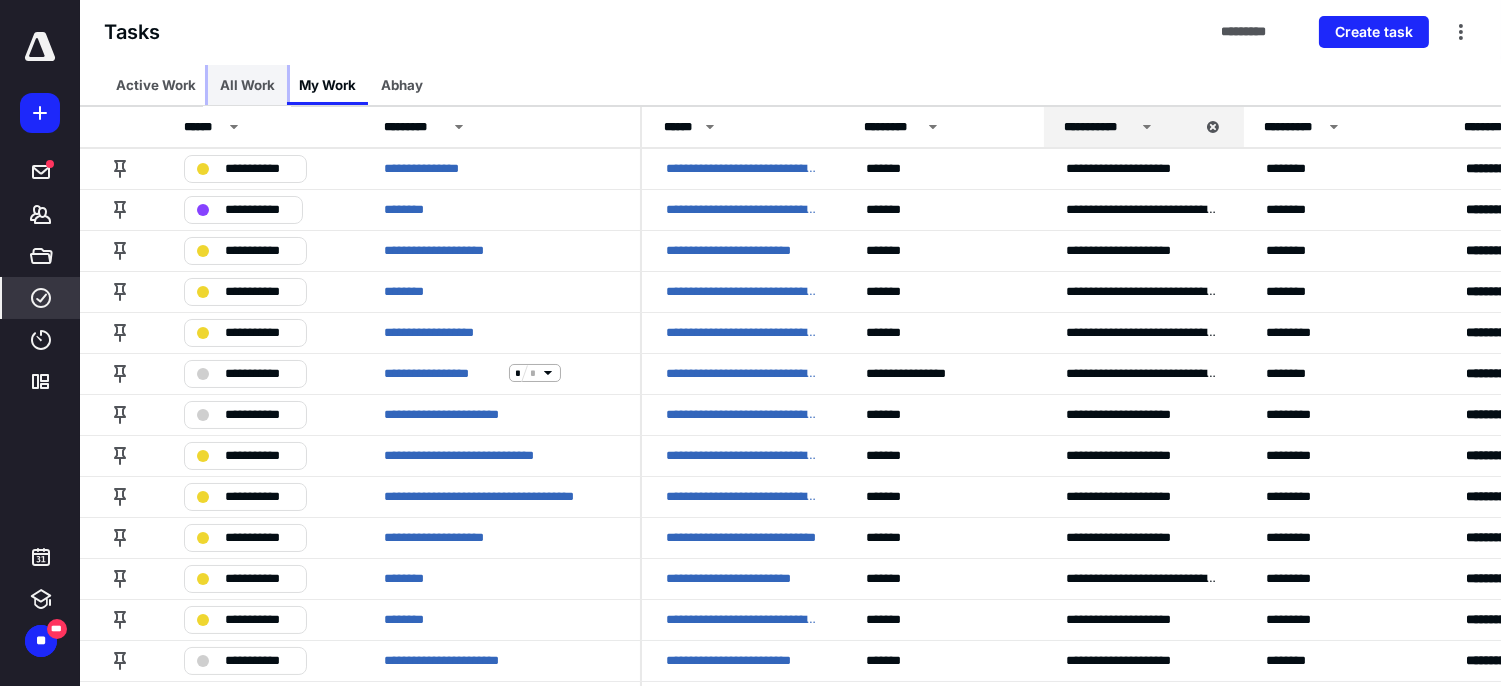 click on "All Work" at bounding box center [247, 85] 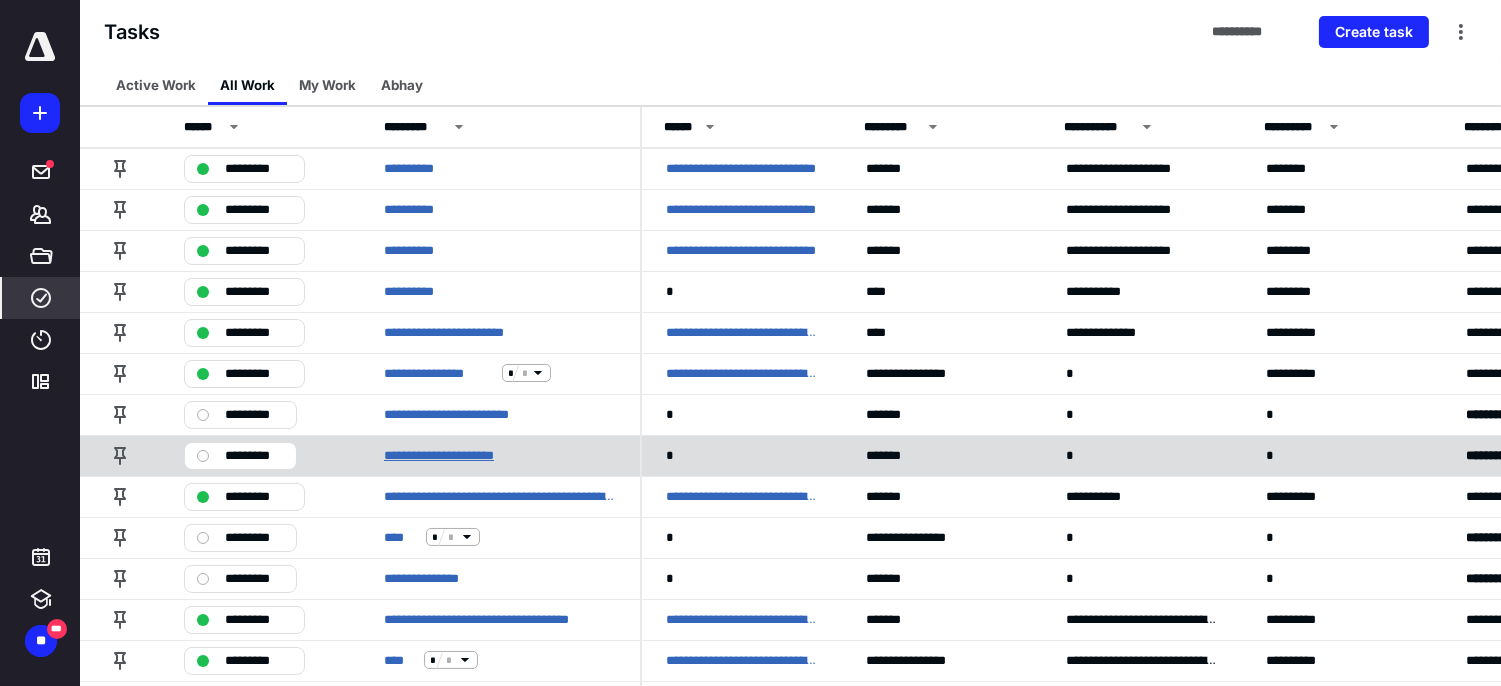 click on "**********" at bounding box center (457, 455) 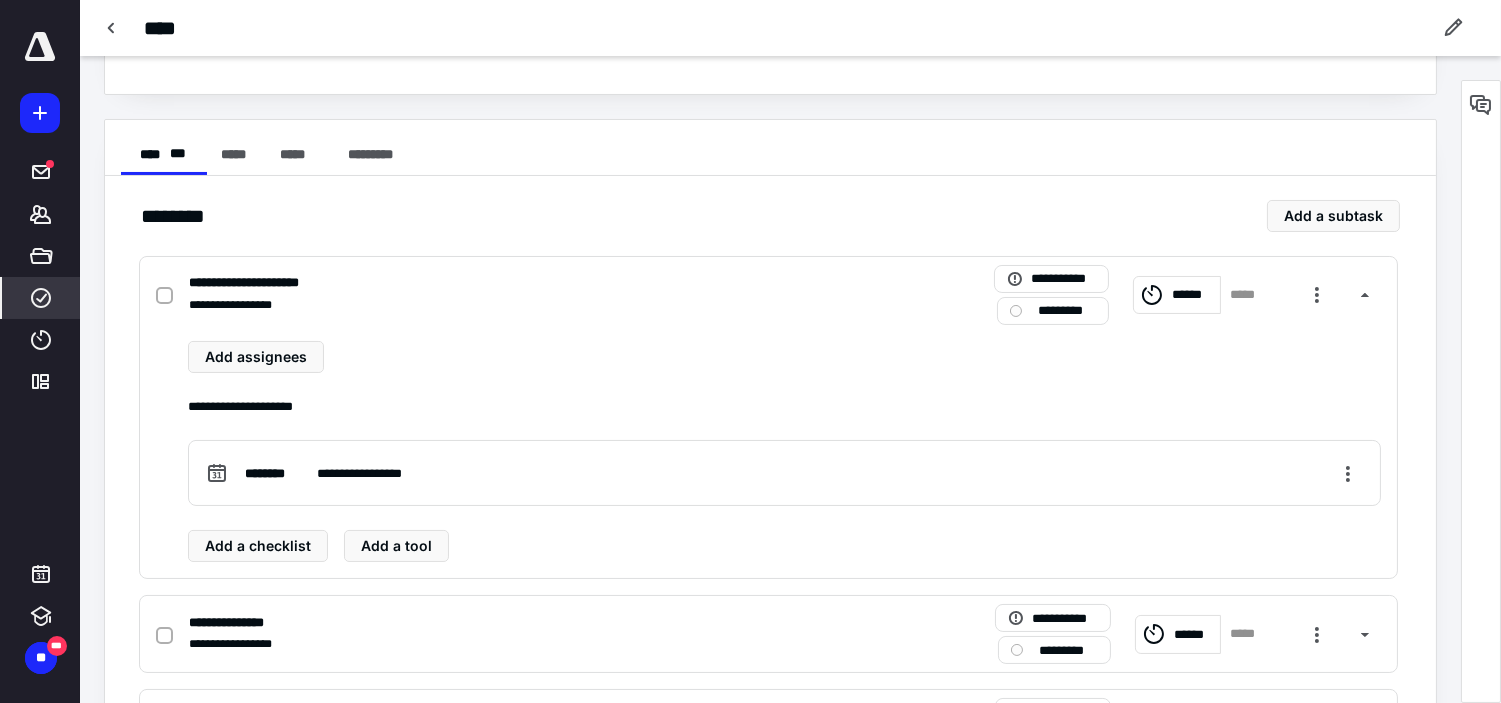 scroll, scrollTop: 333, scrollLeft: 0, axis: vertical 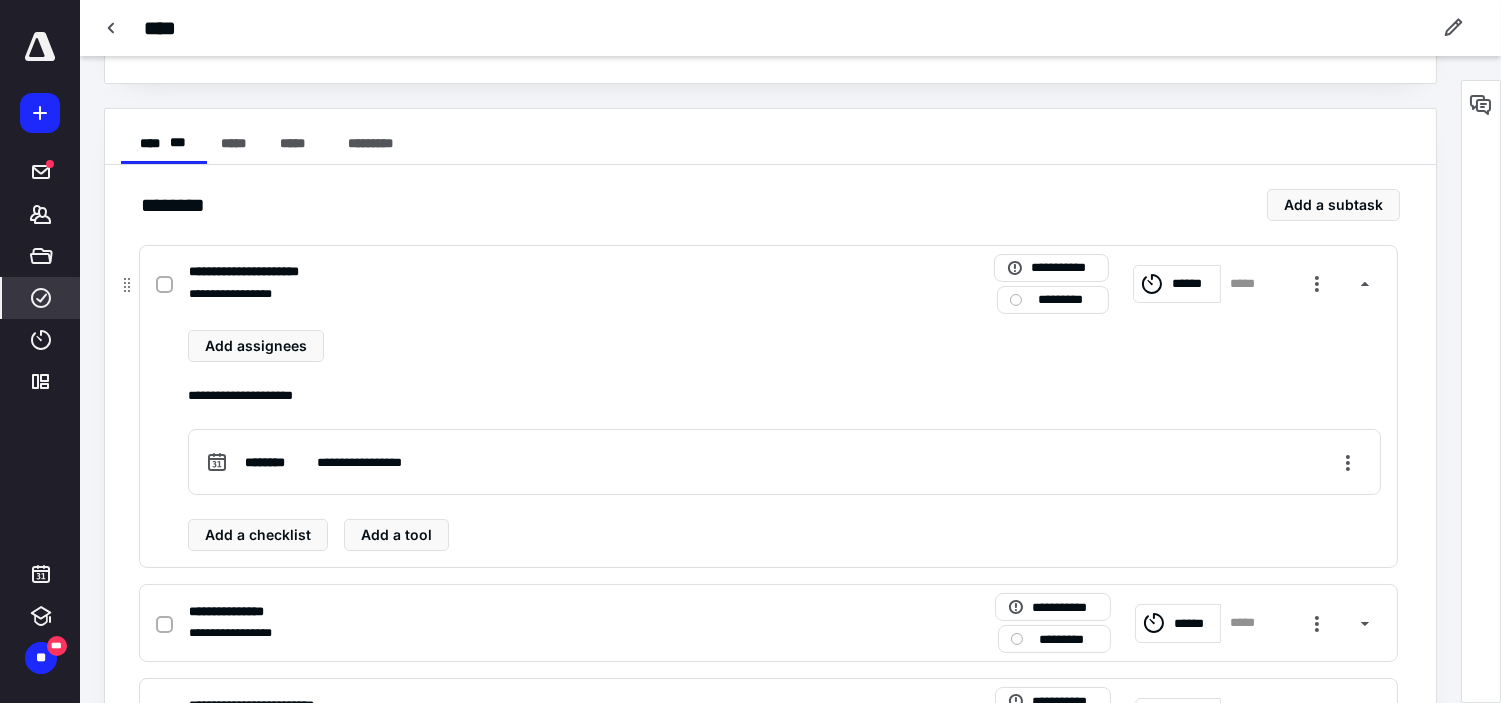 click 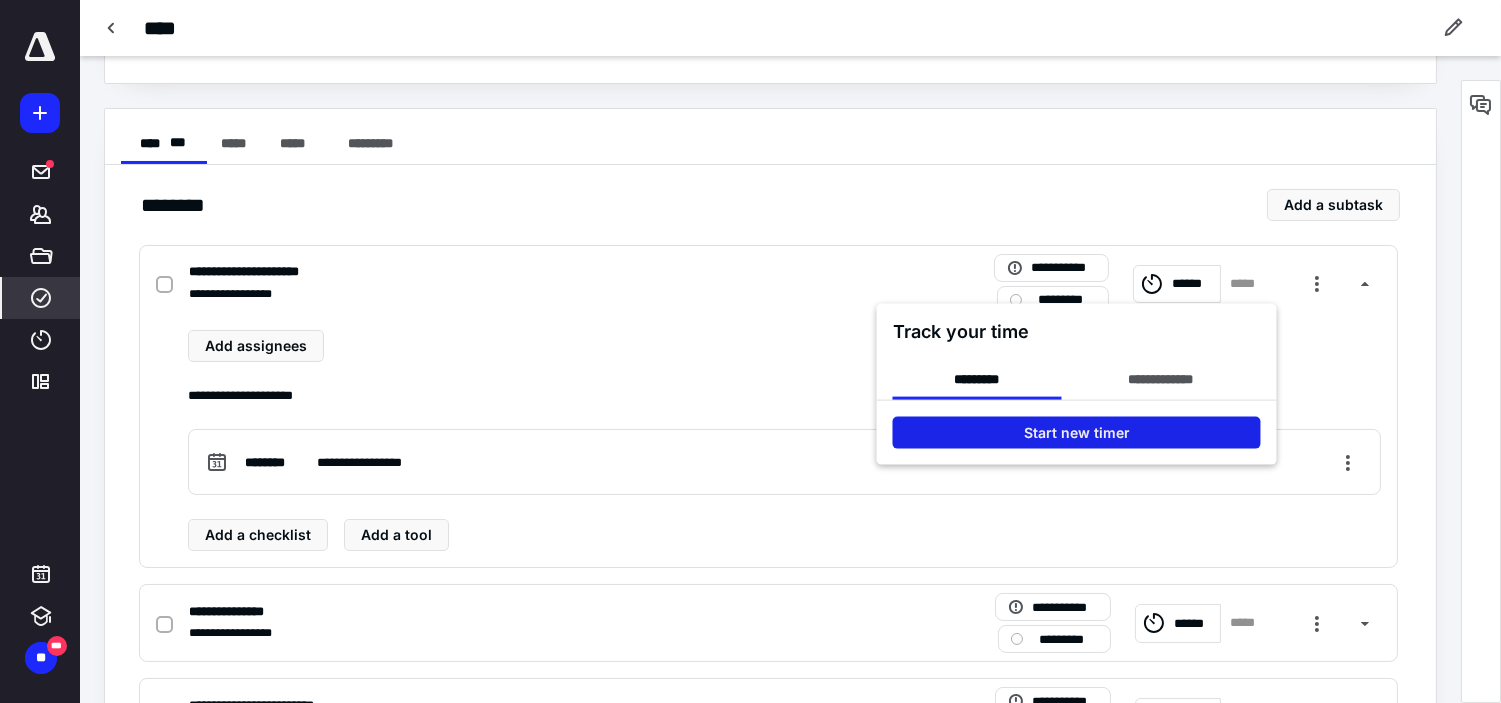 click on "Start new timer" at bounding box center (1077, 433) 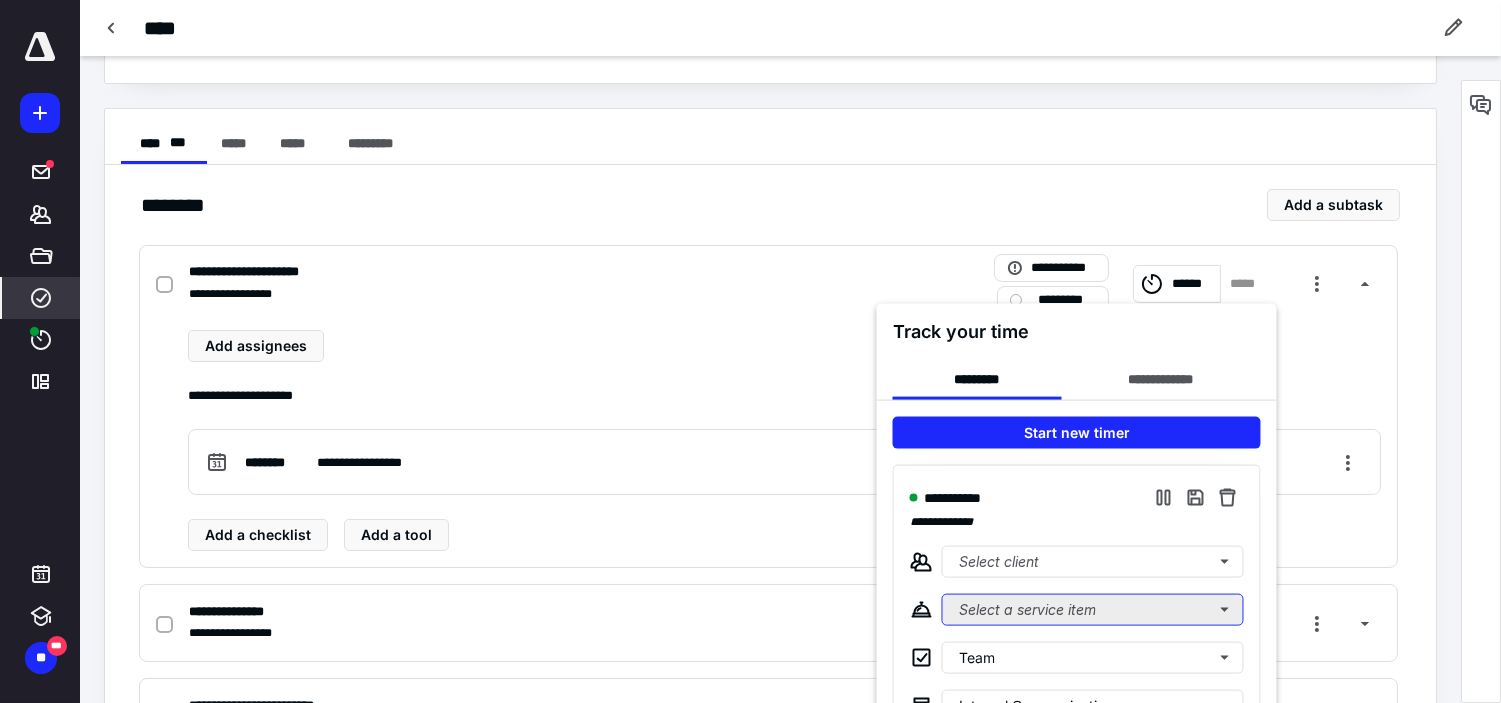 click on "Select a service item" at bounding box center (1093, 610) 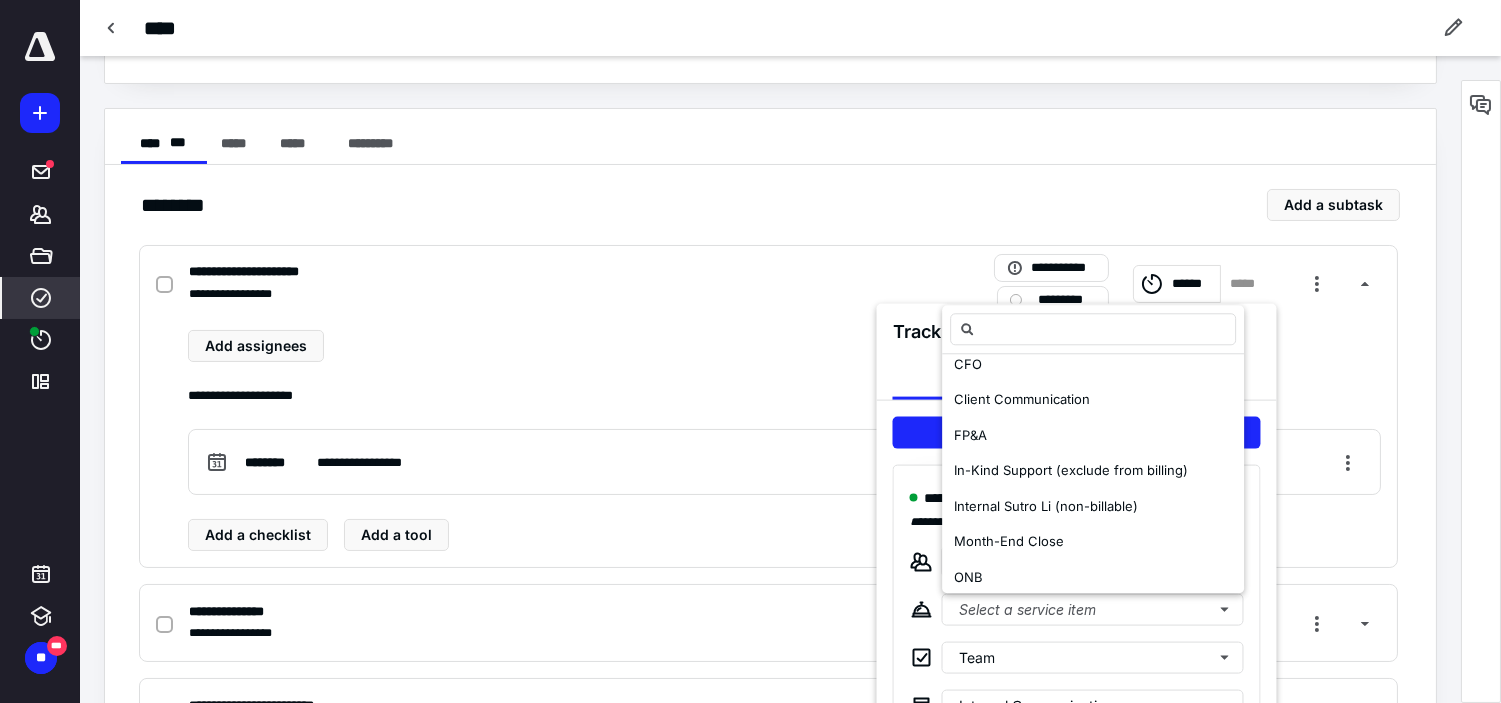 scroll, scrollTop: 222, scrollLeft: 0, axis: vertical 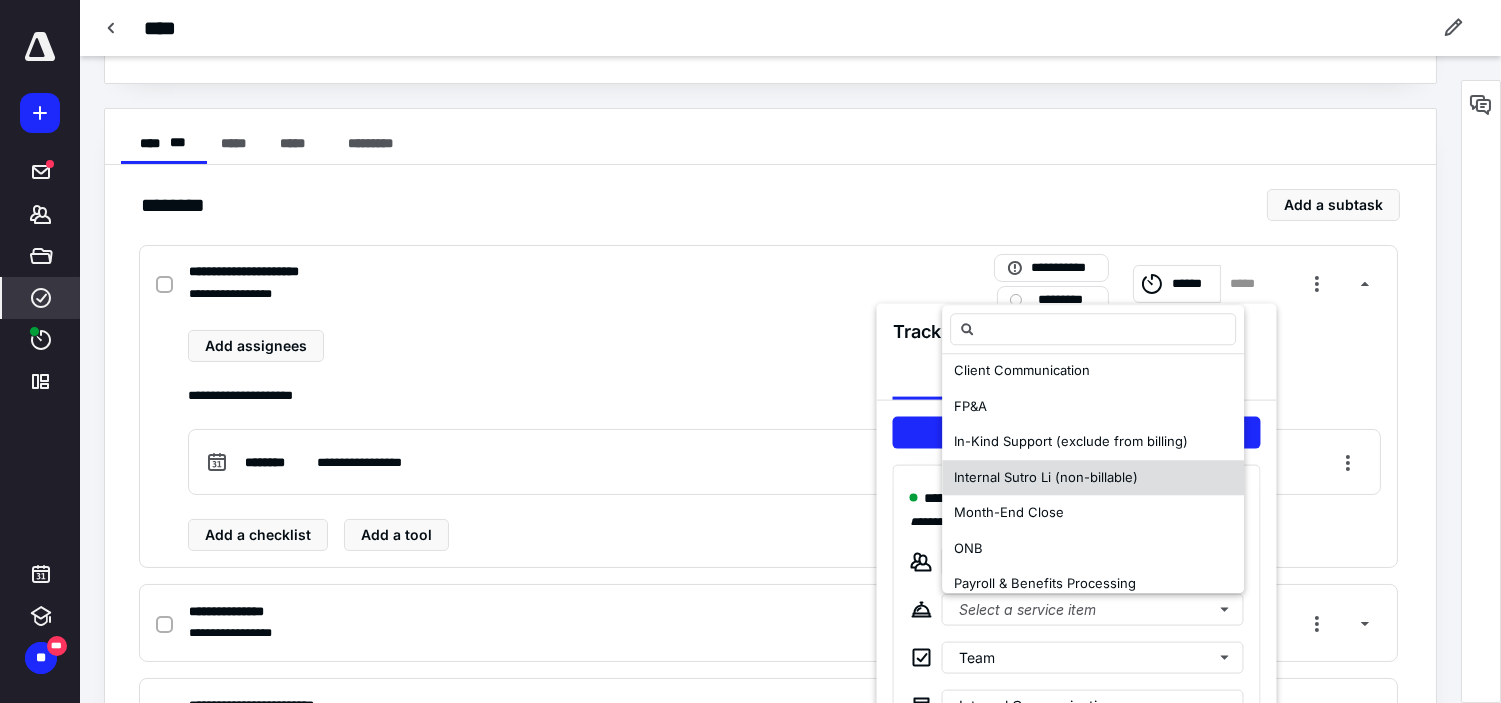 click on "Internal Sutro Li (non-billable)" at bounding box center [1046, 477] 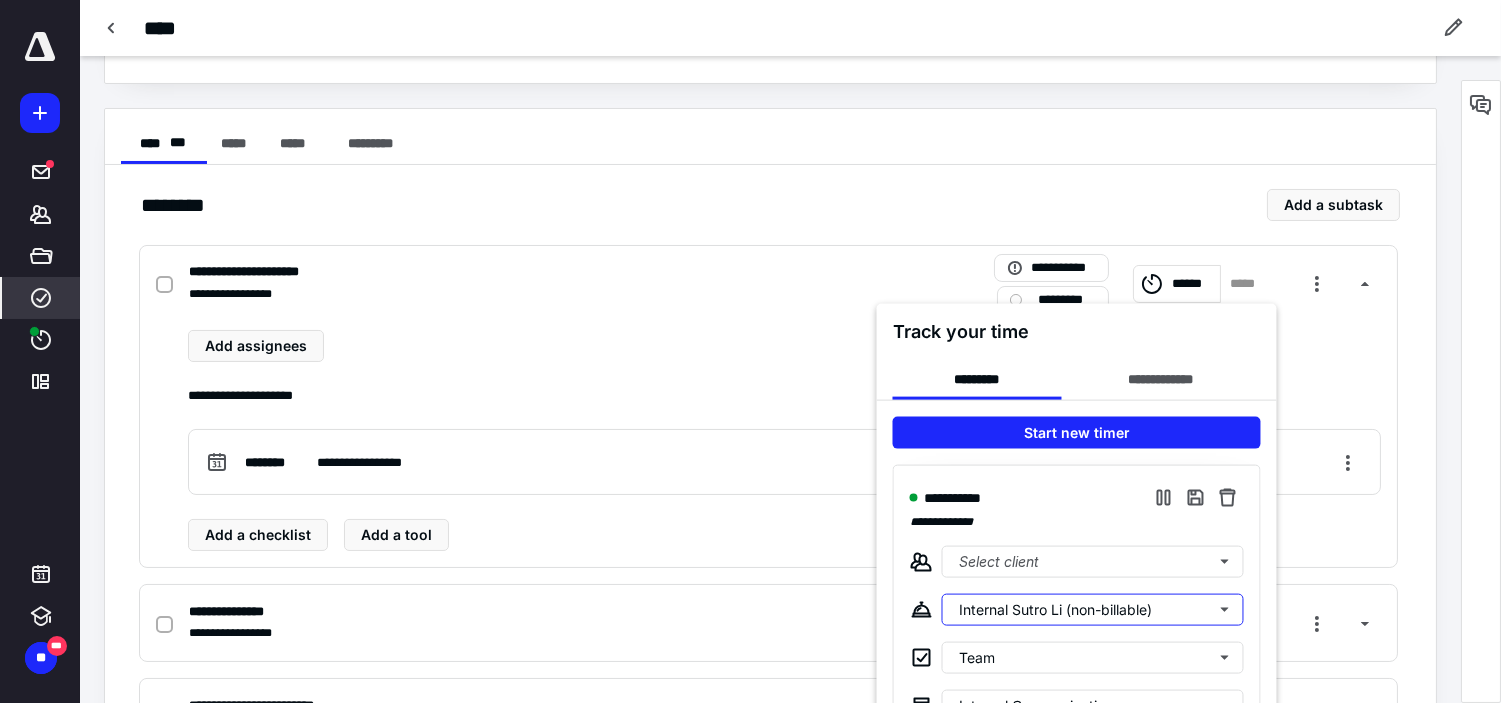 scroll, scrollTop: 0, scrollLeft: 0, axis: both 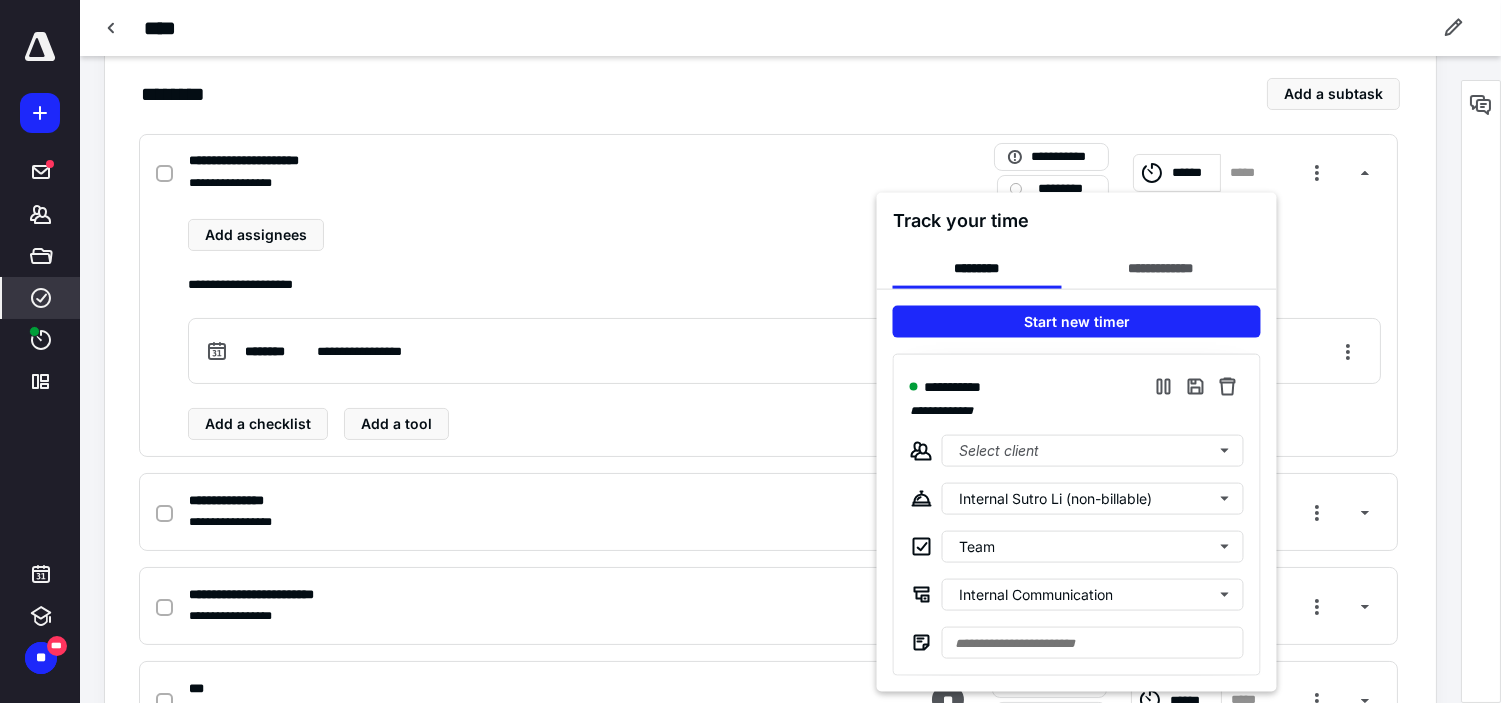 click on "**********" at bounding box center [1077, 515] 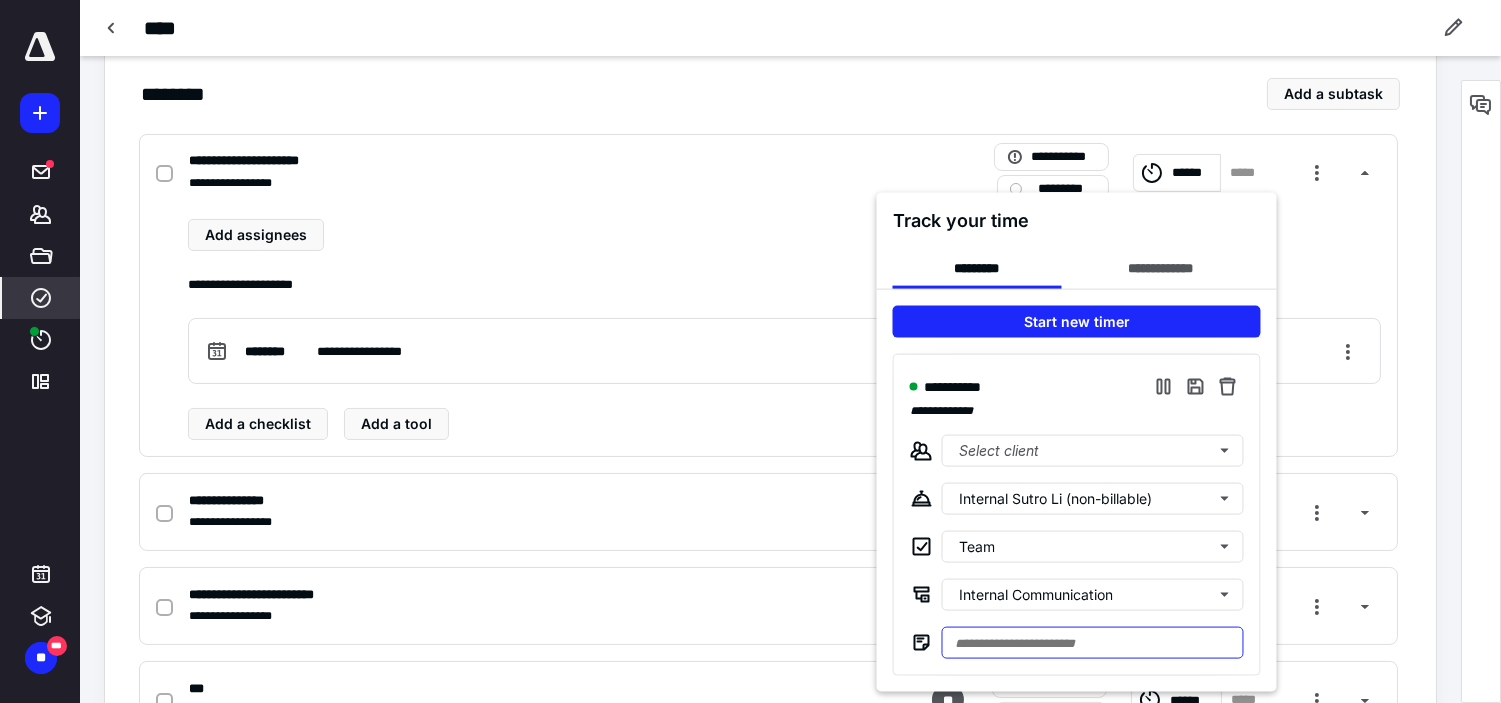 click at bounding box center (1093, 643) 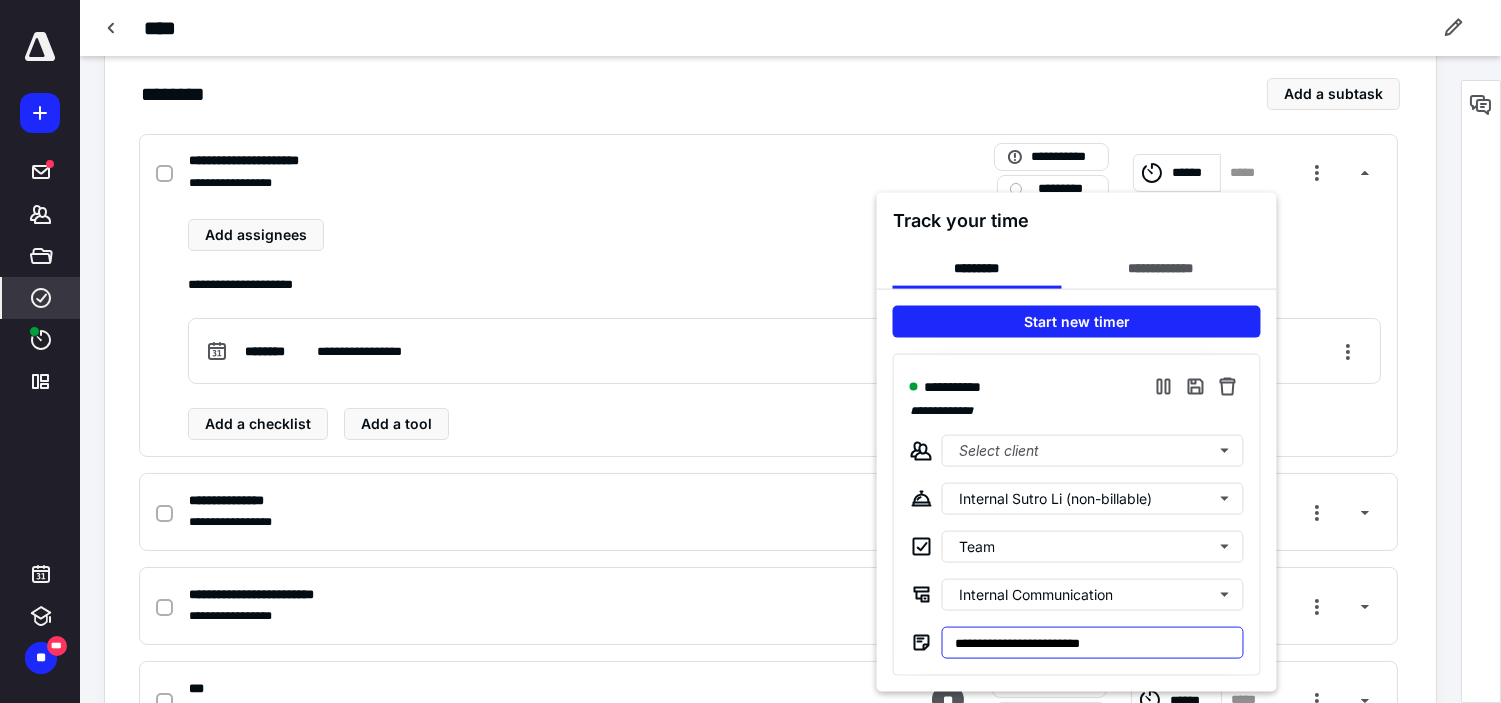 type on "**********" 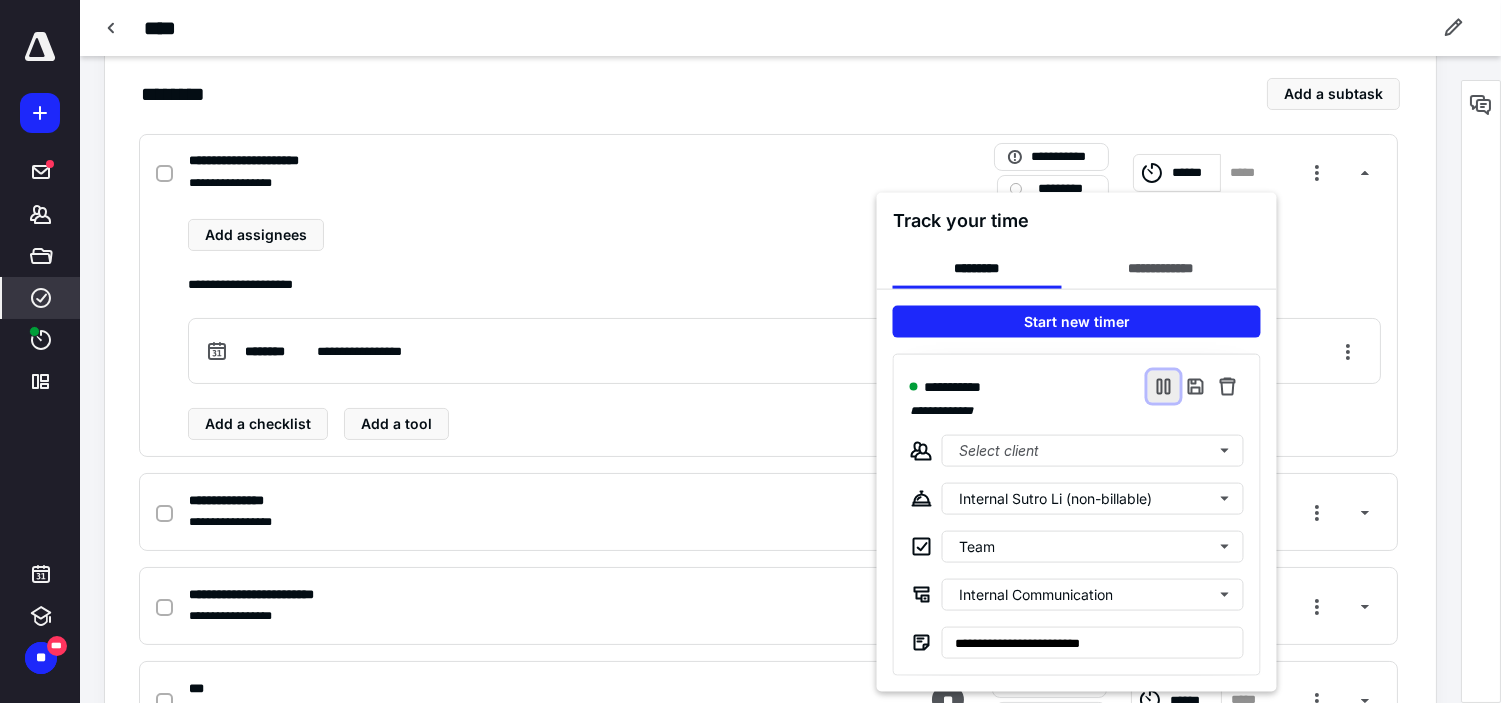 click at bounding box center [1164, 387] 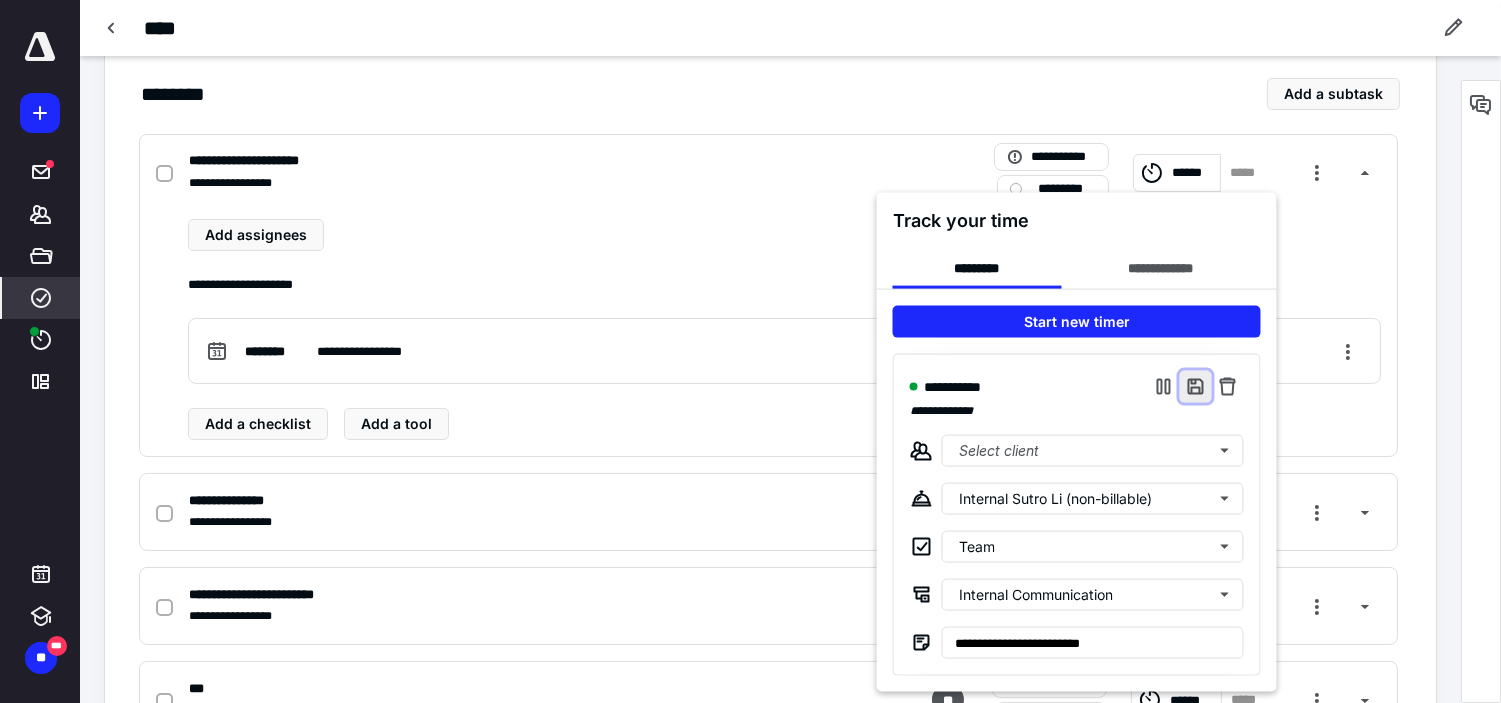 click at bounding box center (1196, 387) 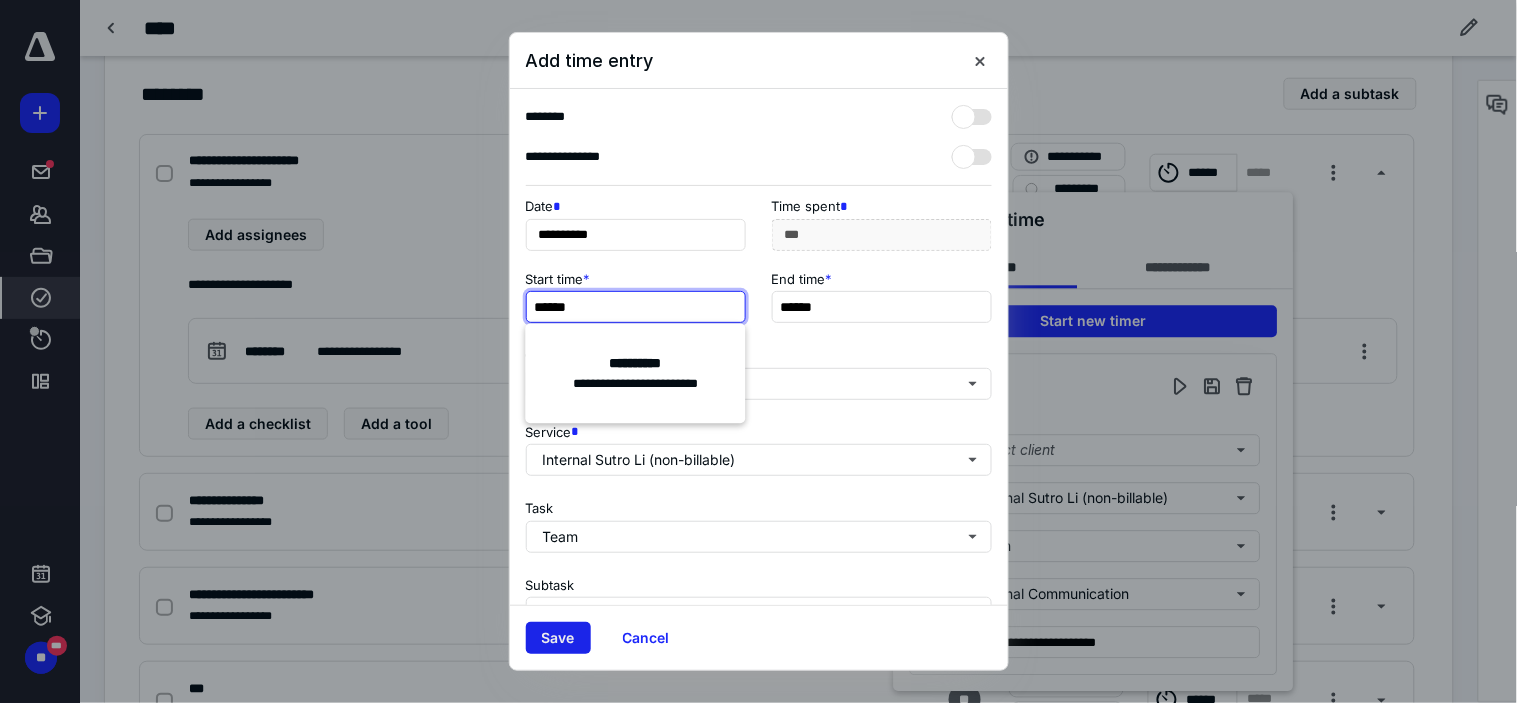 type on "******" 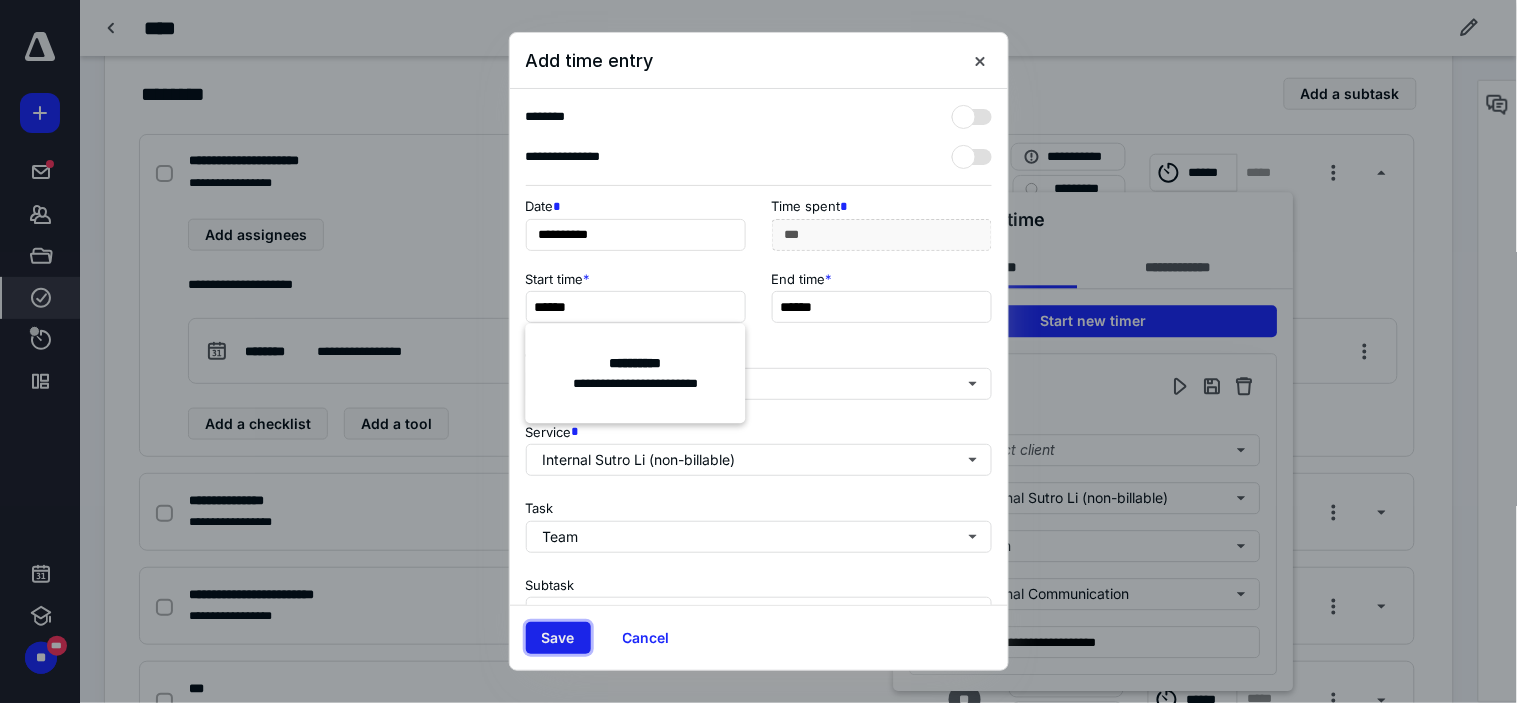 type on "***" 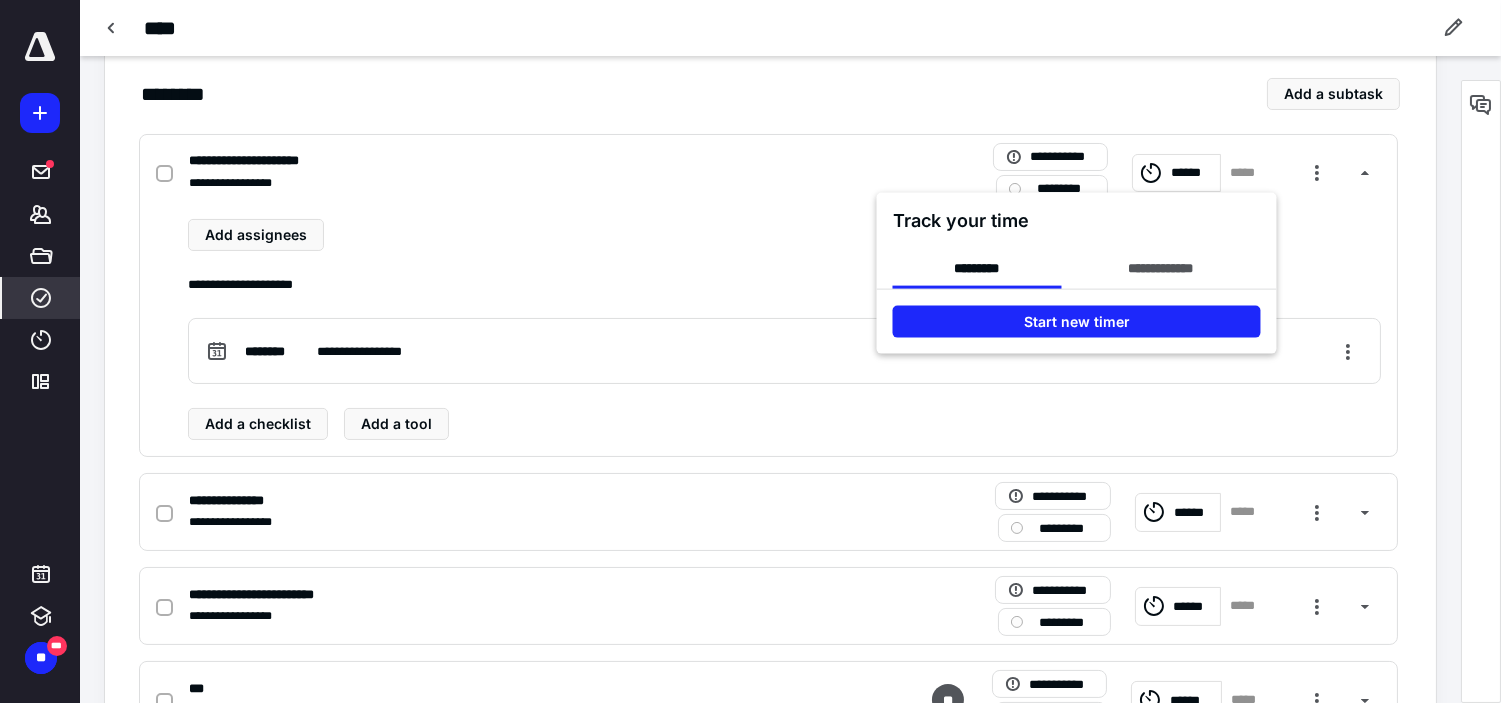 scroll, scrollTop: 0, scrollLeft: 0, axis: both 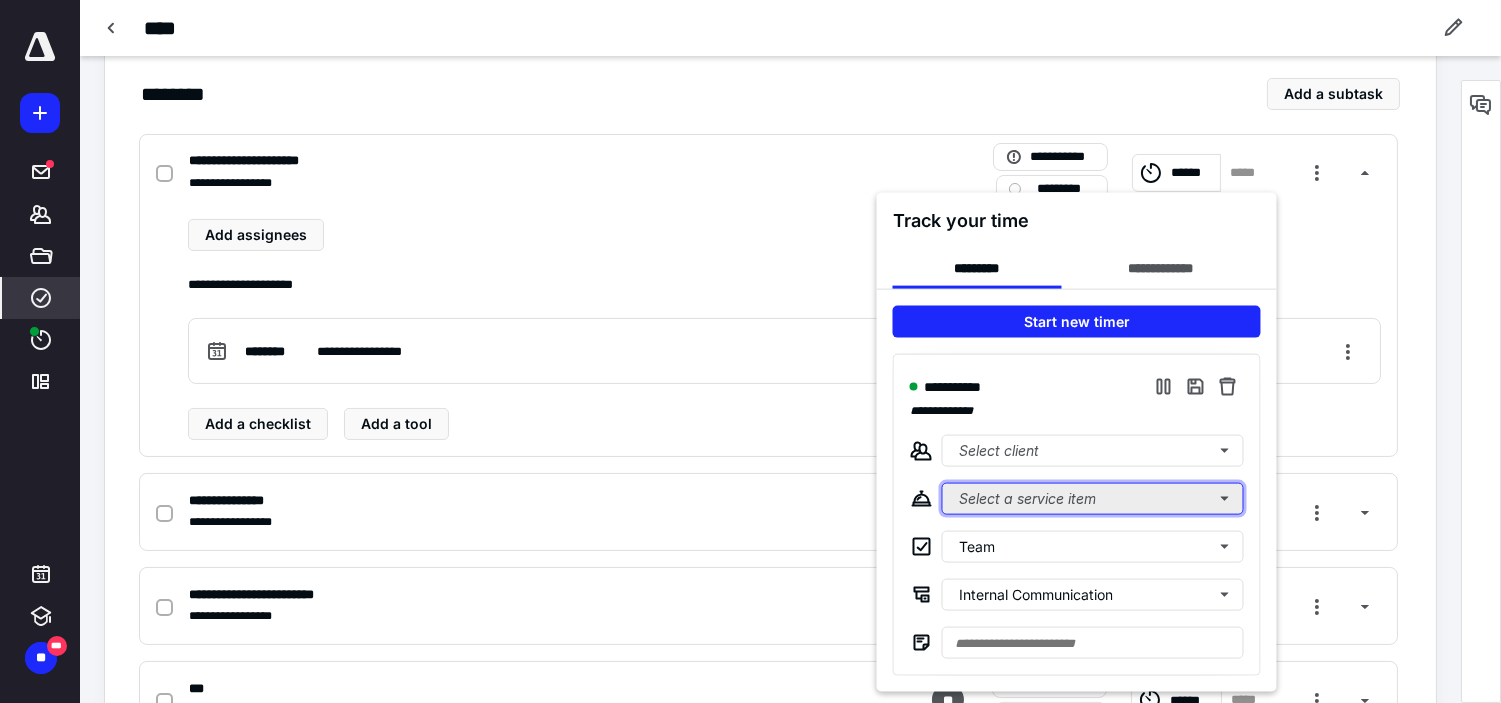 click on "Select a service item" at bounding box center (1093, 499) 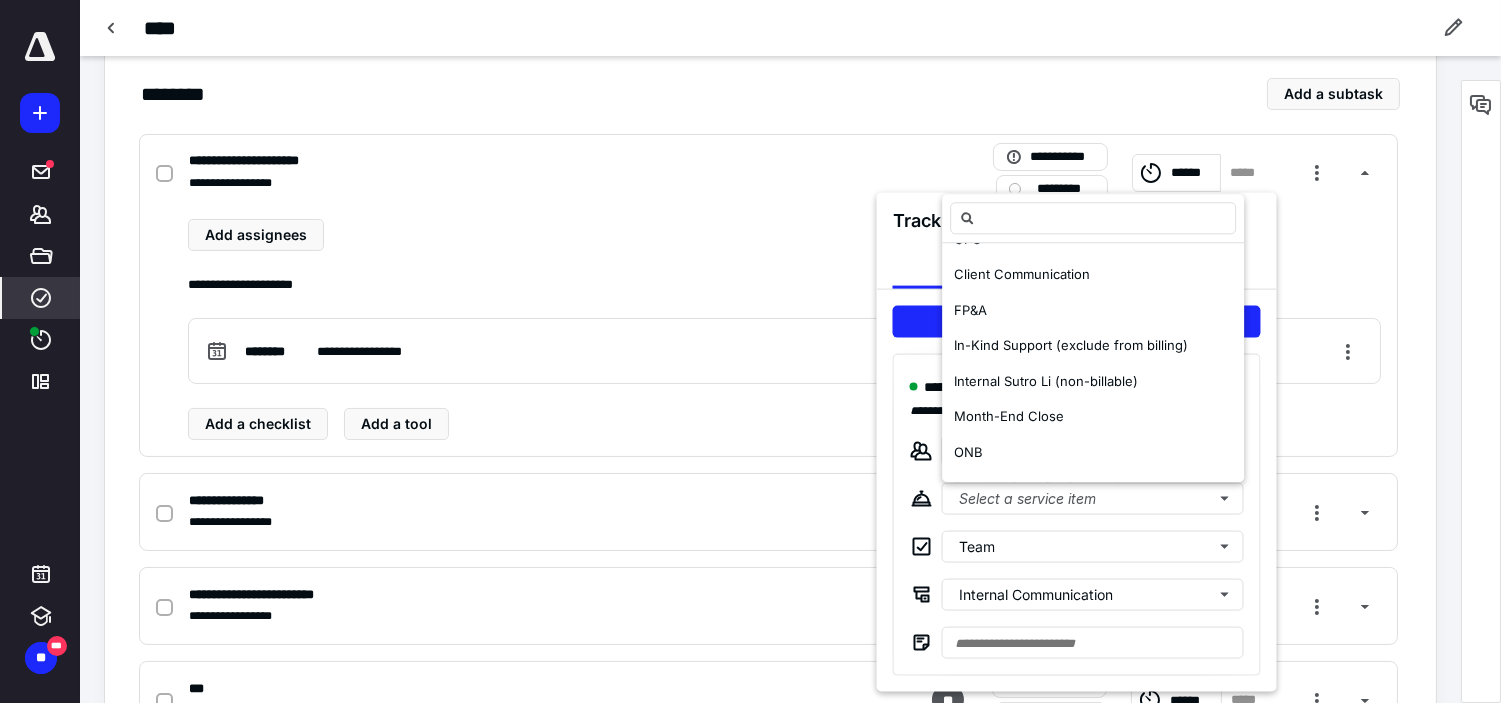 scroll, scrollTop: 222, scrollLeft: 0, axis: vertical 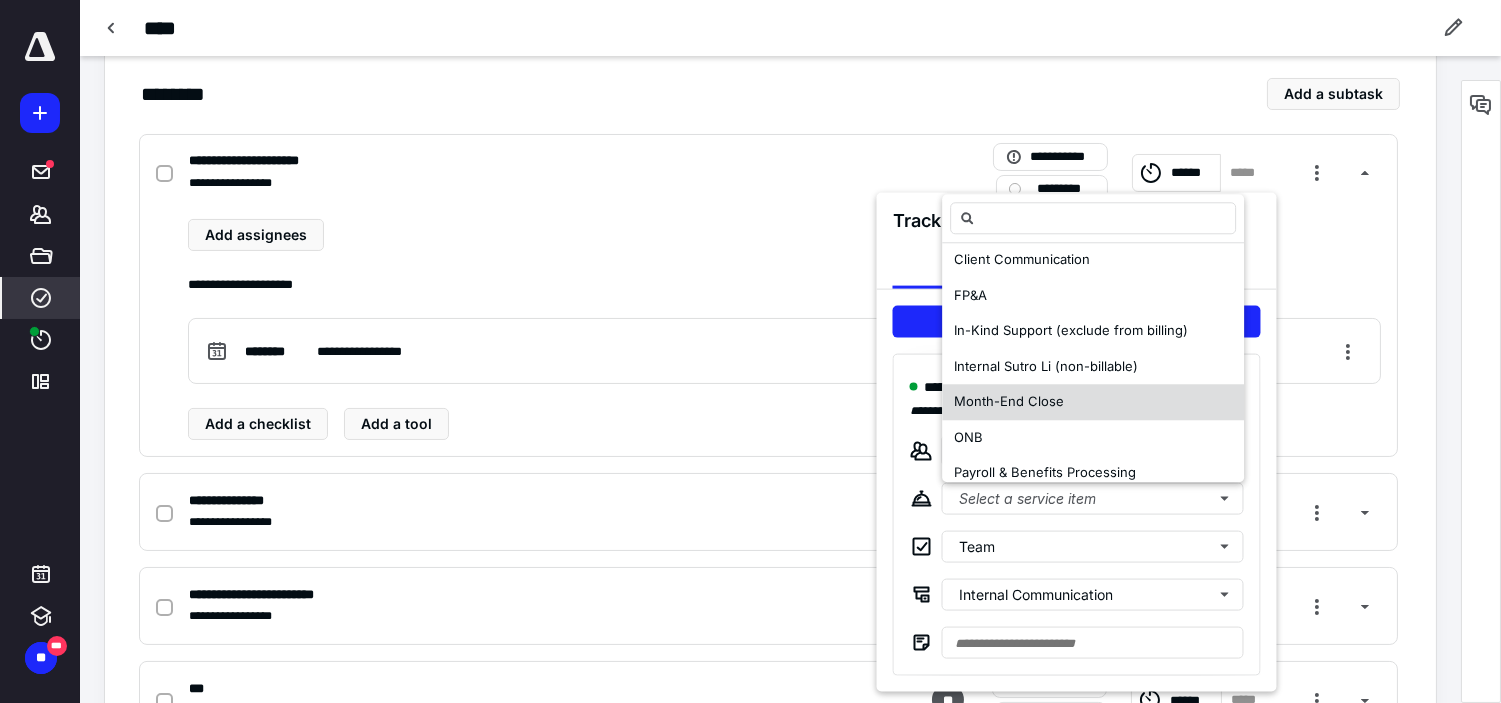click on "Month-End Close" at bounding box center [1009, 402] 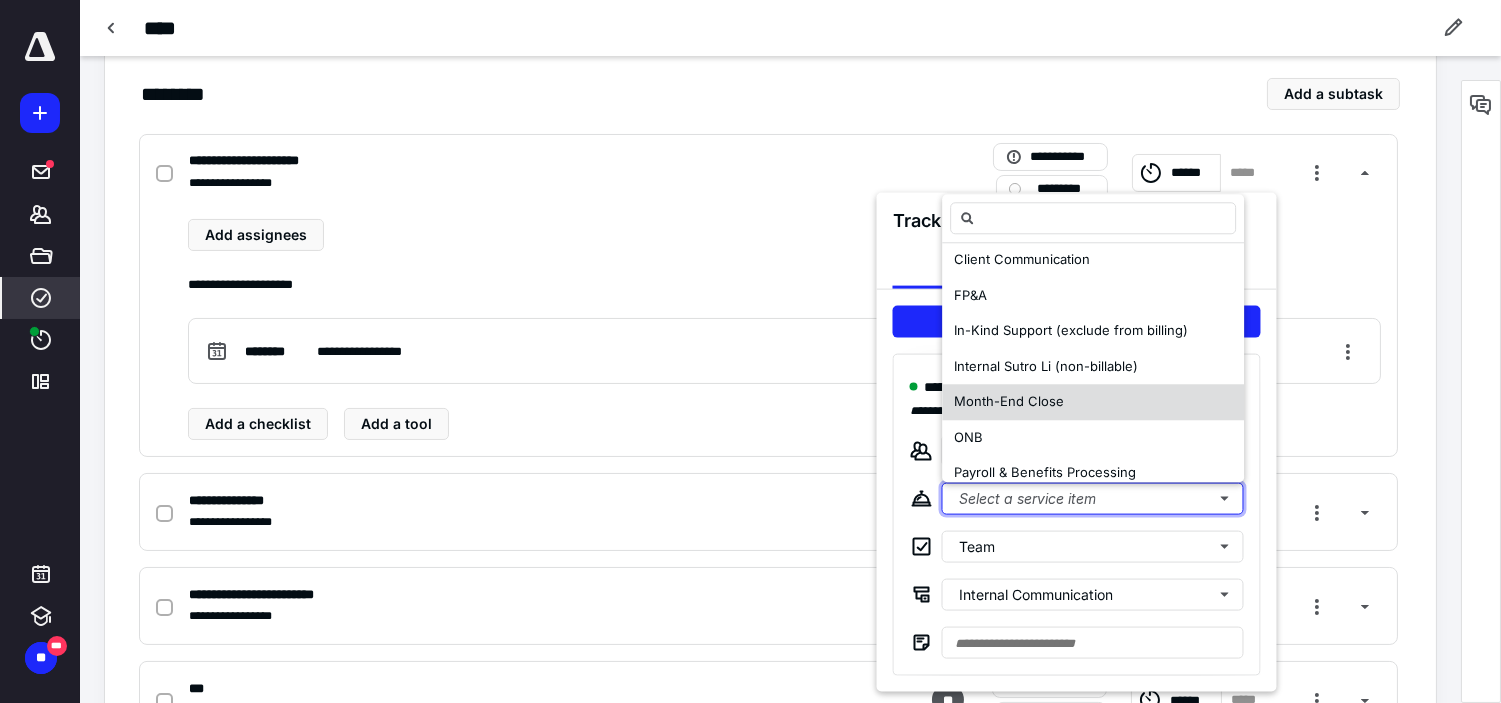 scroll, scrollTop: 0, scrollLeft: 0, axis: both 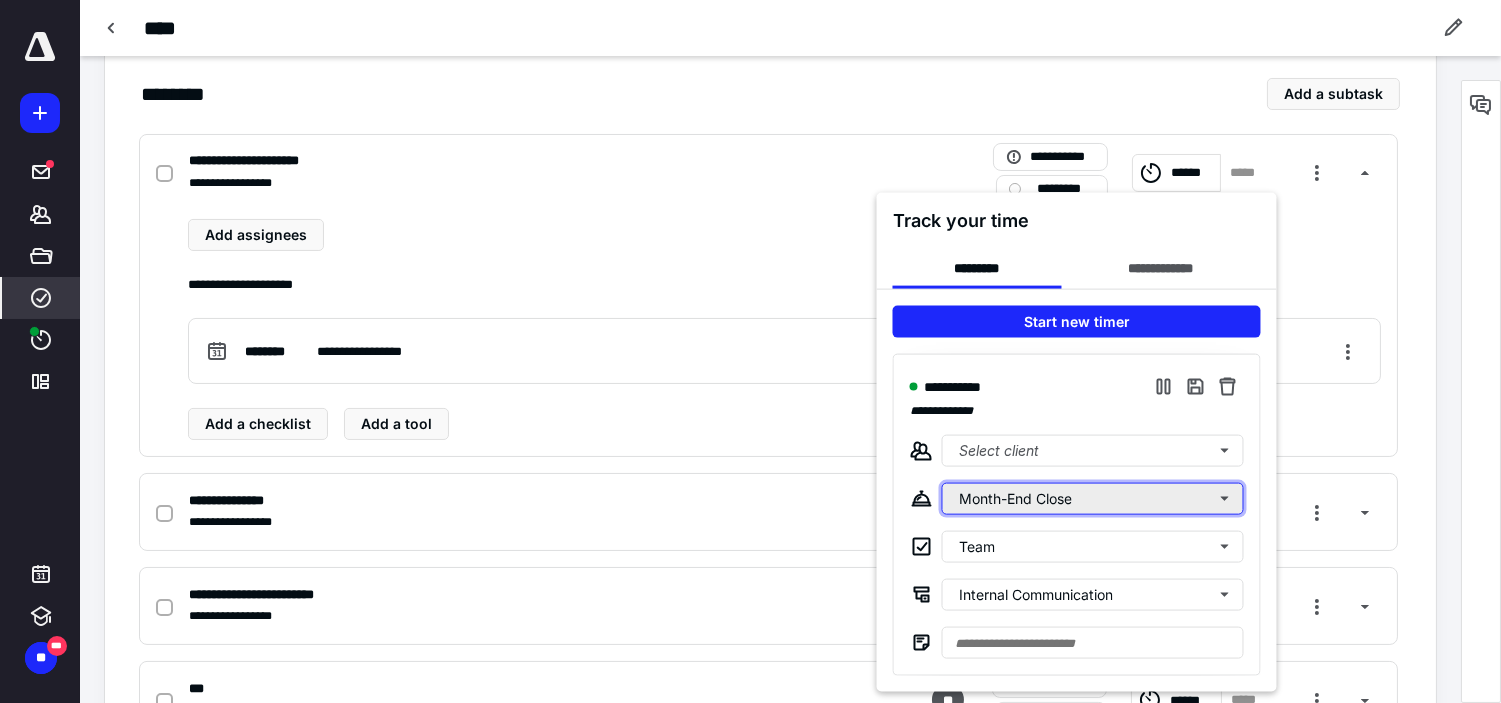 click on "Month-End Close" at bounding box center [1093, 499] 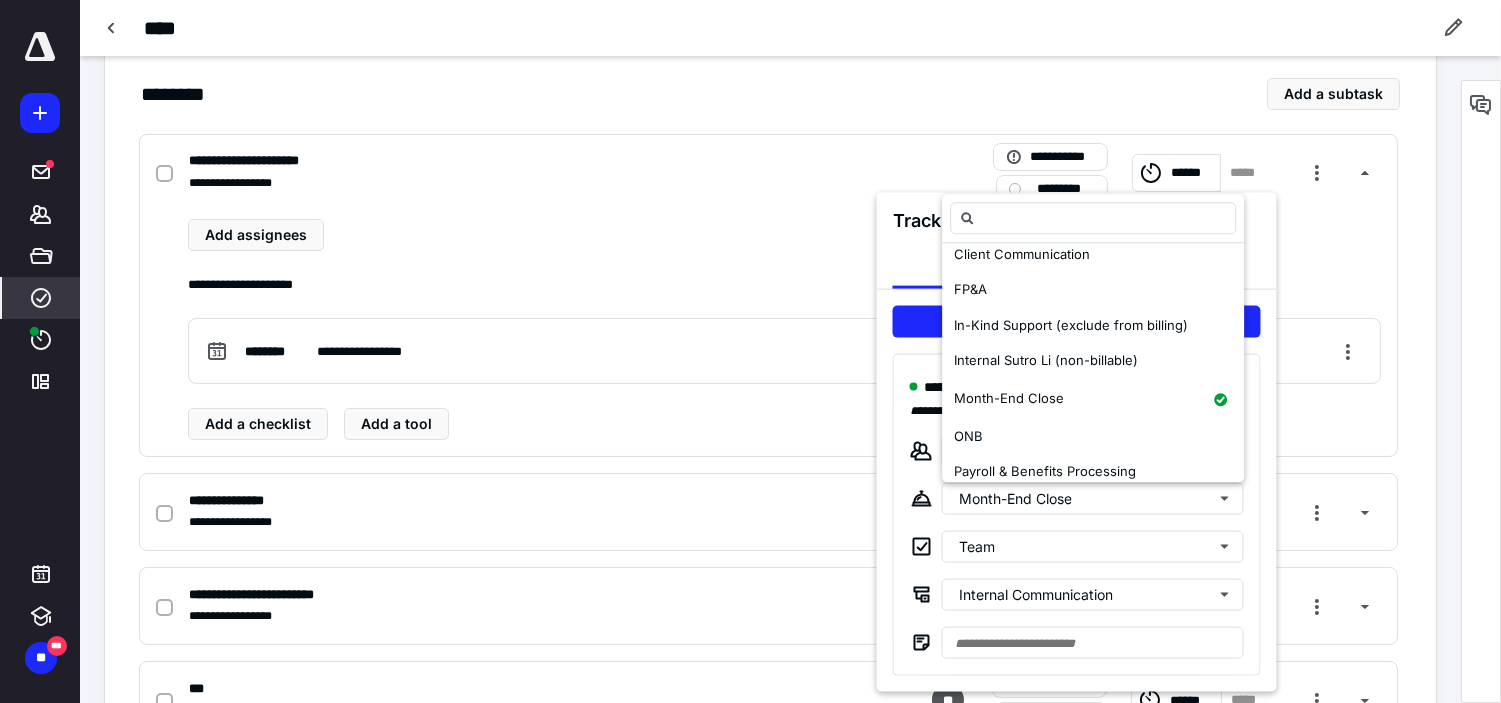 scroll, scrollTop: 333, scrollLeft: 0, axis: vertical 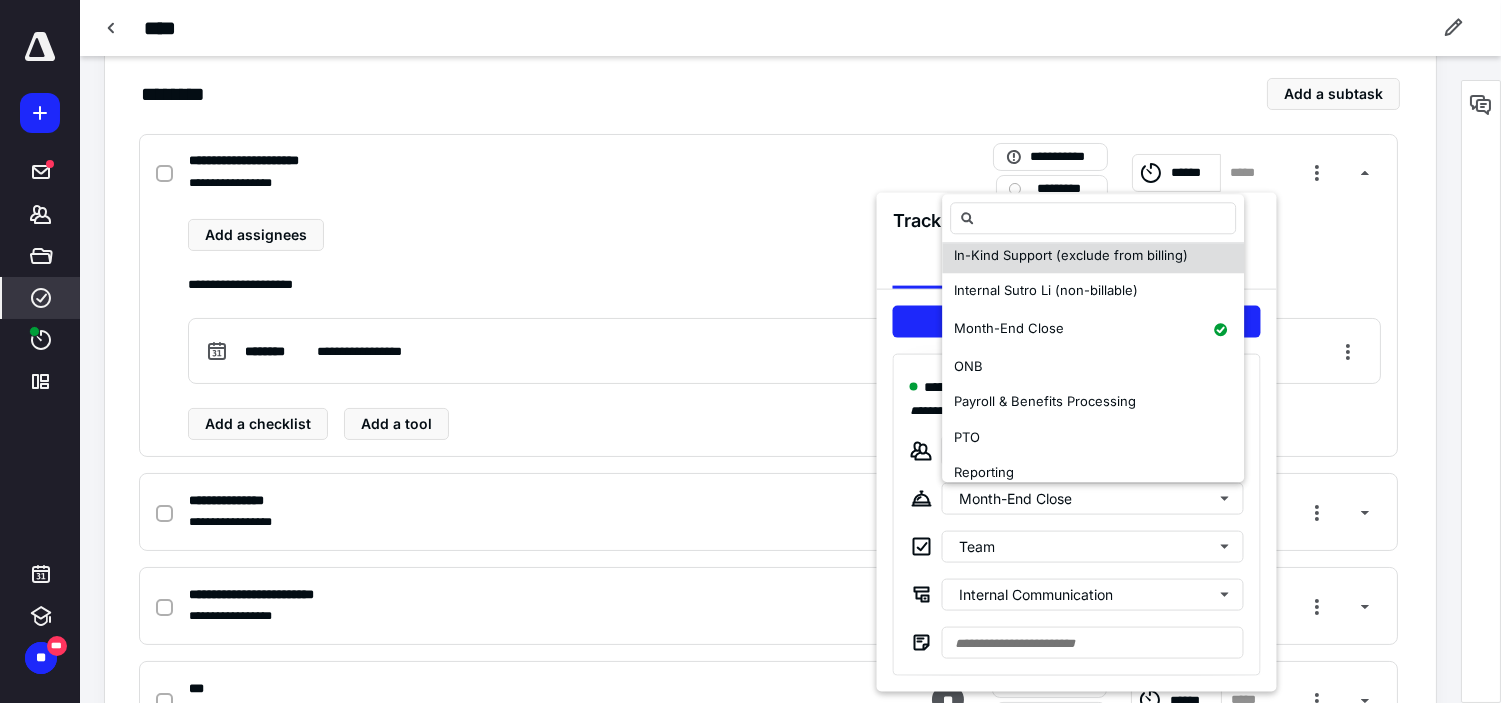 click on "In-Kind Support (exclude from billing)" at bounding box center (1093, 256) 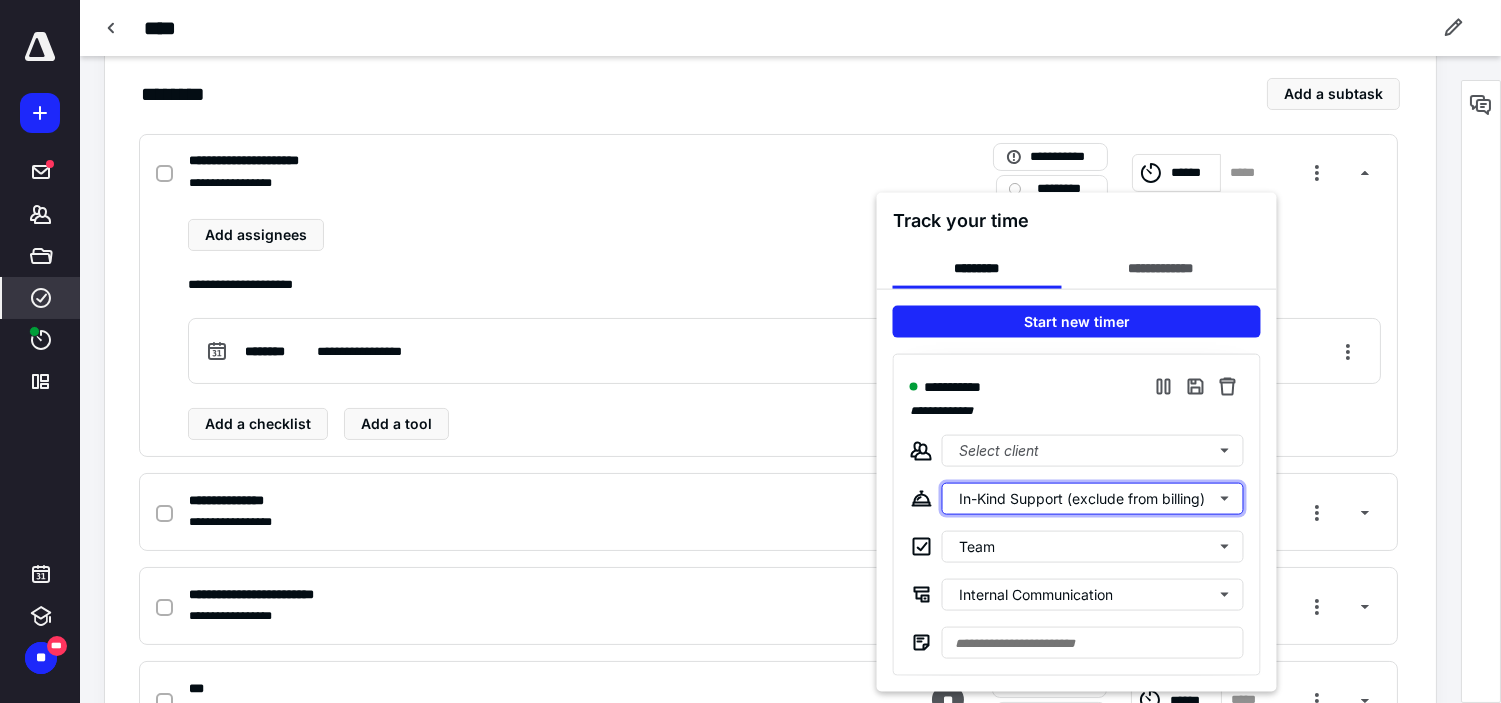 scroll, scrollTop: 0, scrollLeft: 0, axis: both 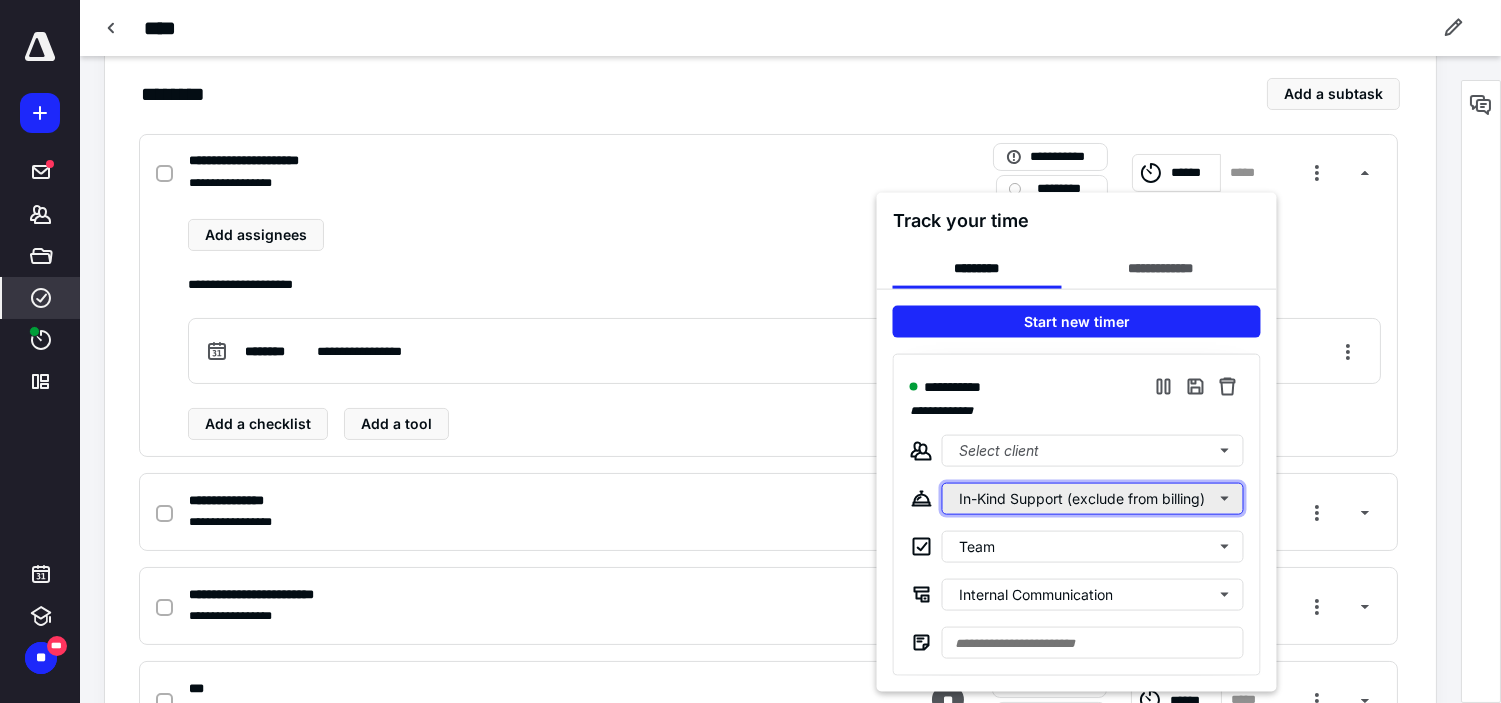 click on "In-Kind Support (exclude from billing)" at bounding box center [1093, 499] 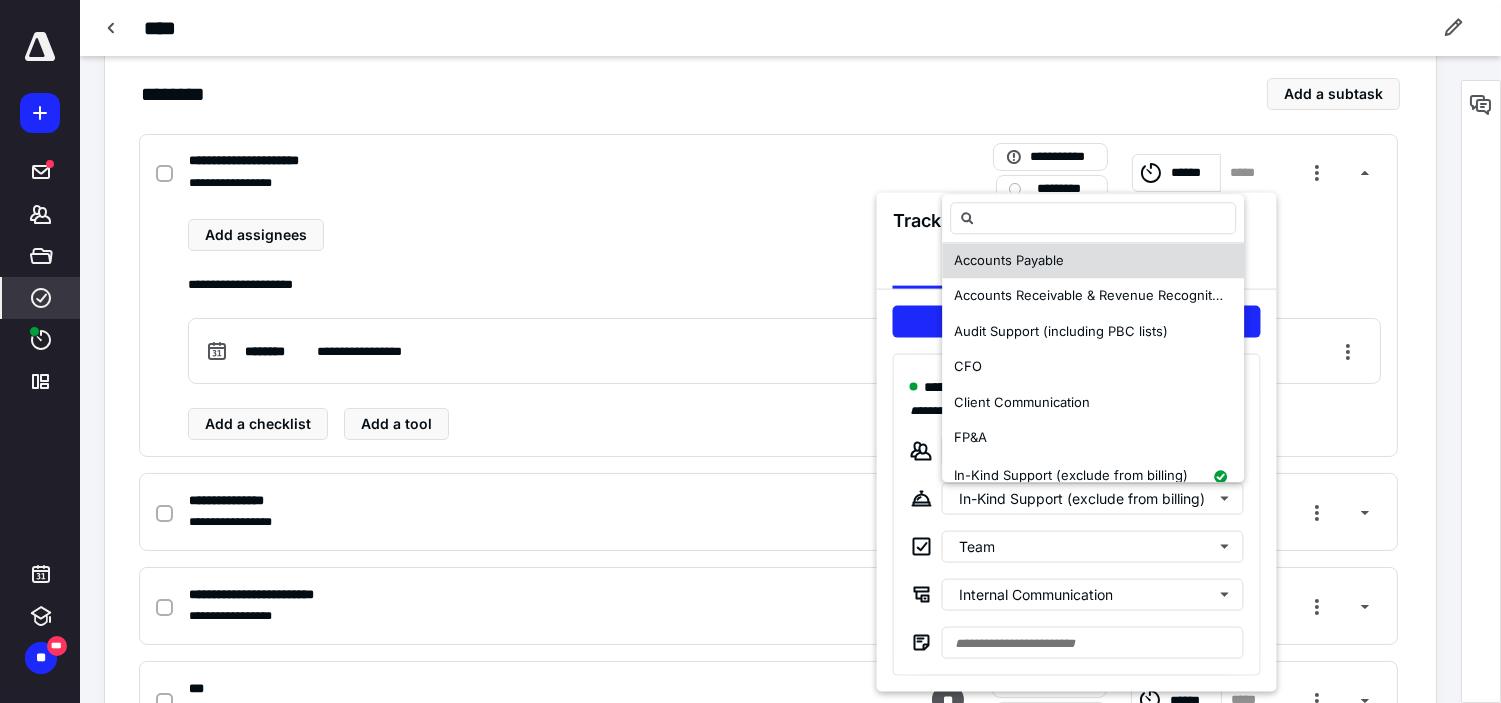 scroll, scrollTop: 333, scrollLeft: 0, axis: vertical 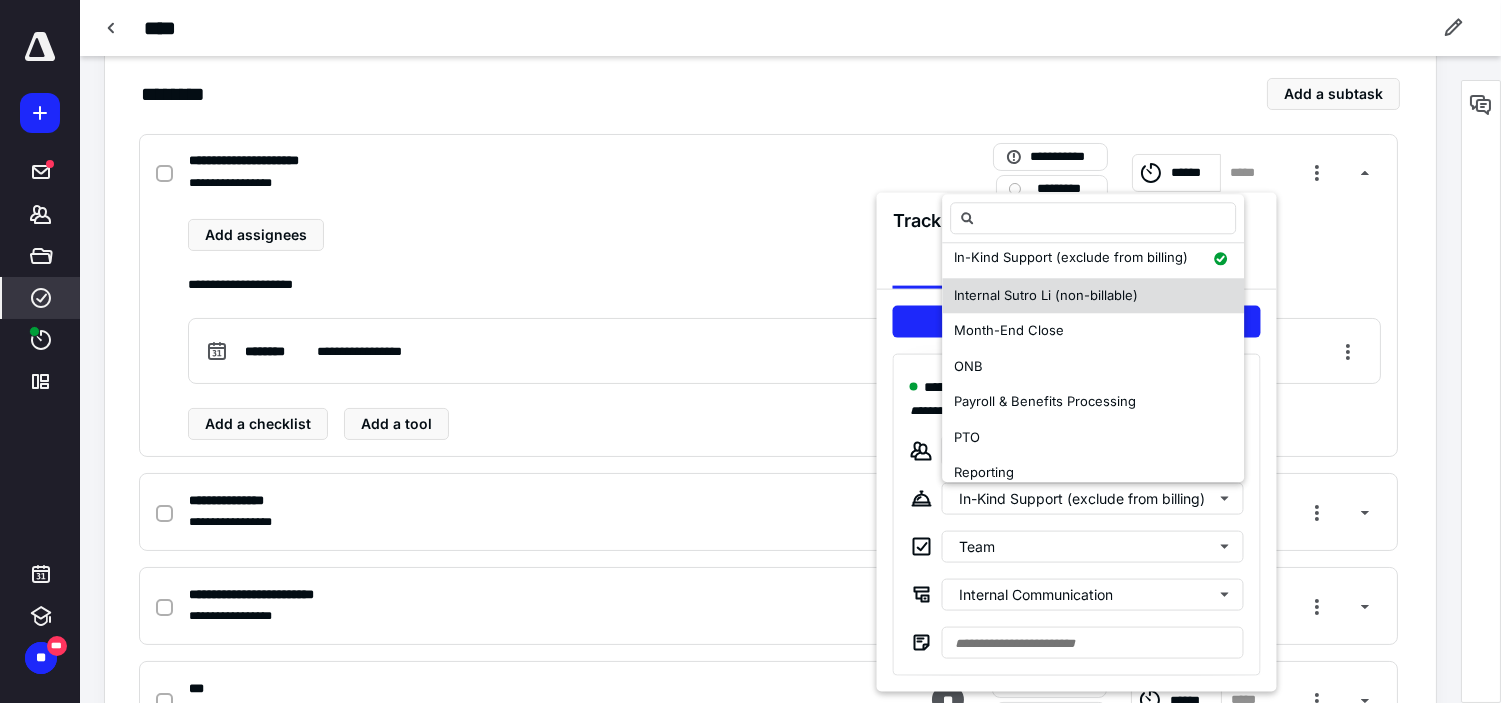 click on "Internal Sutro Li (non-billable)" at bounding box center (1046, 295) 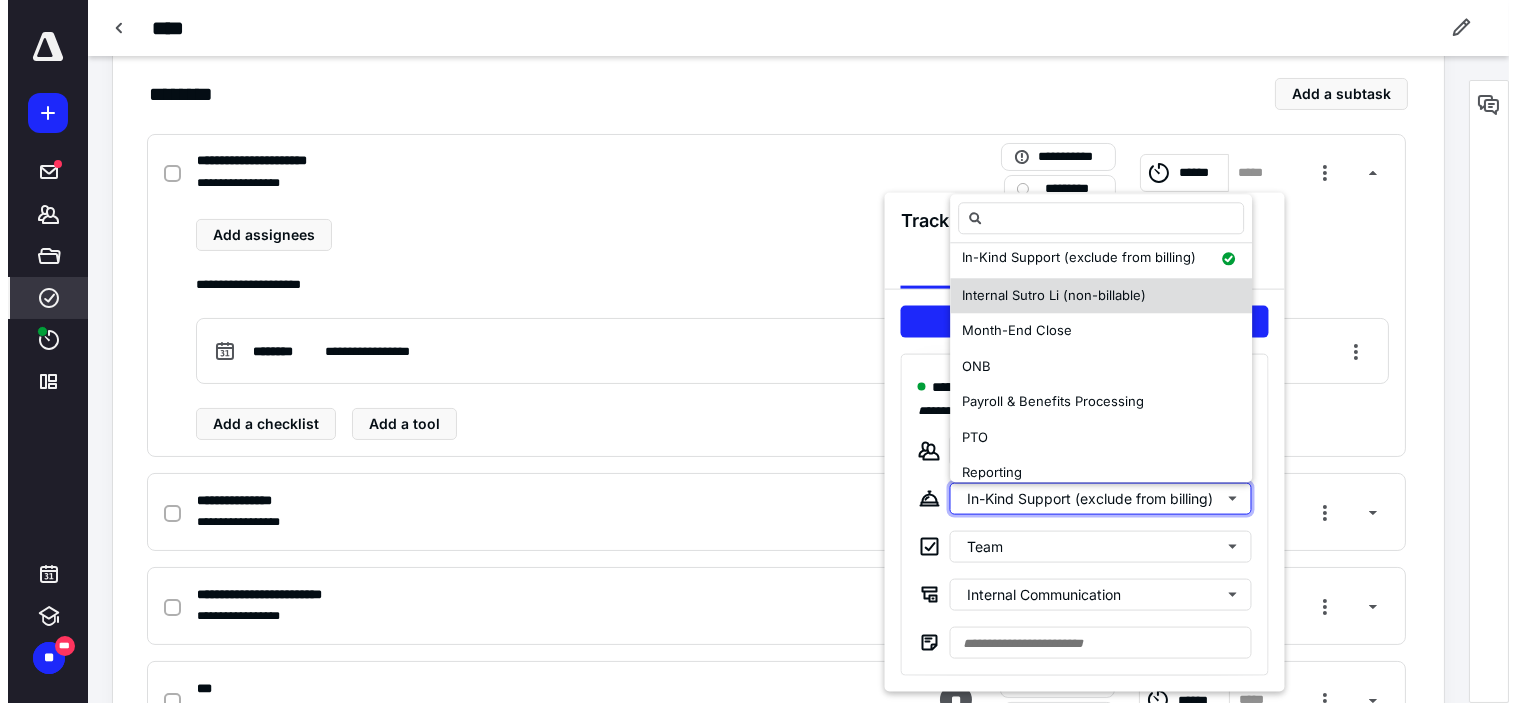scroll, scrollTop: 0, scrollLeft: 0, axis: both 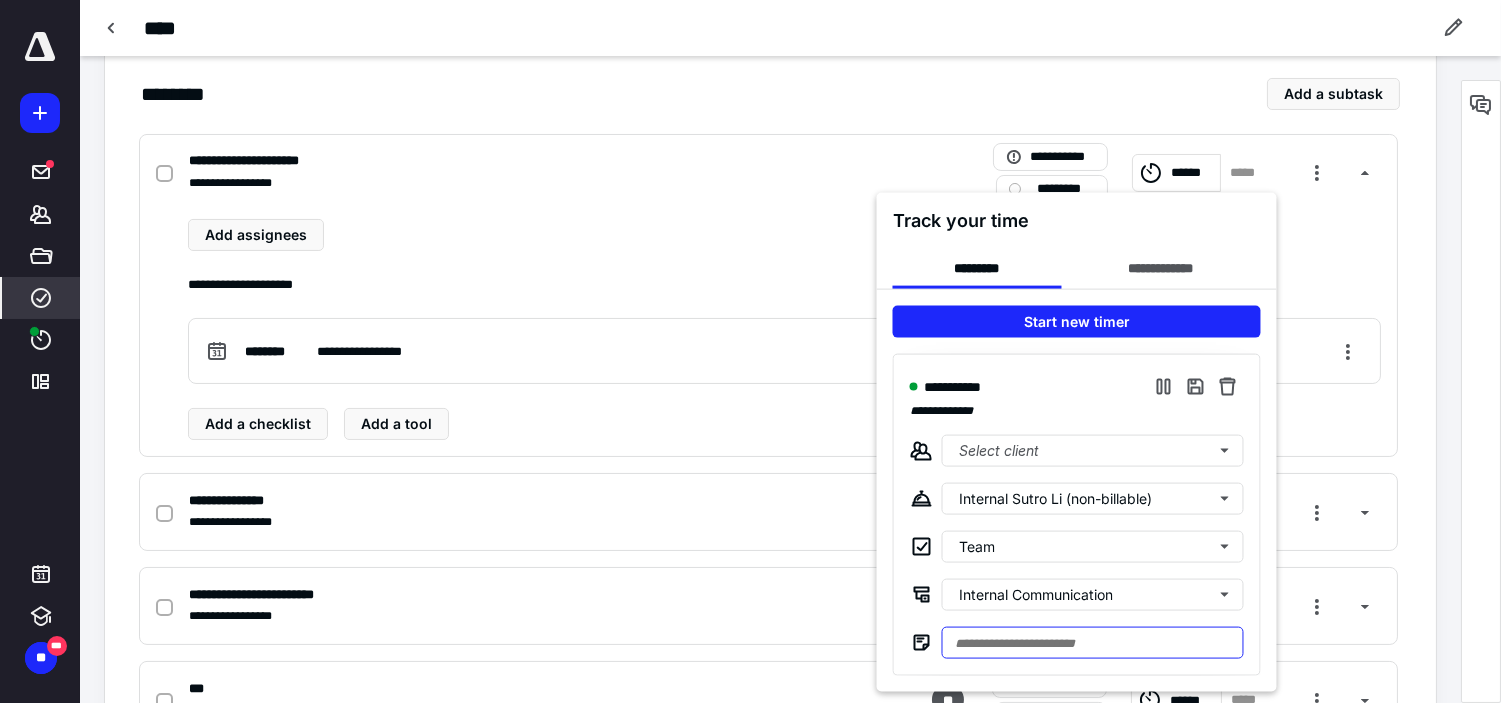 drag, startPoint x: 1052, startPoint y: 635, endPoint x: 1043, endPoint y: 640, distance: 10.29563 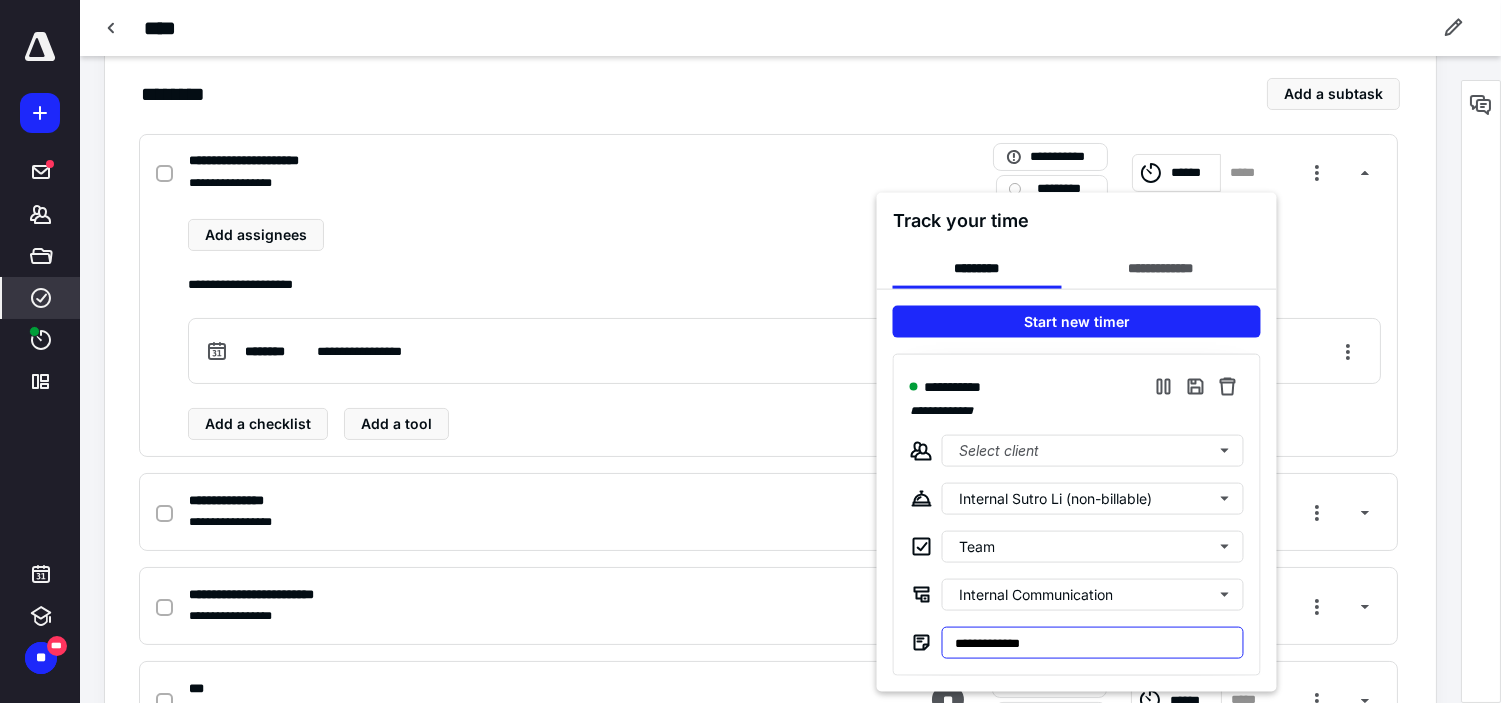 type on "**********" 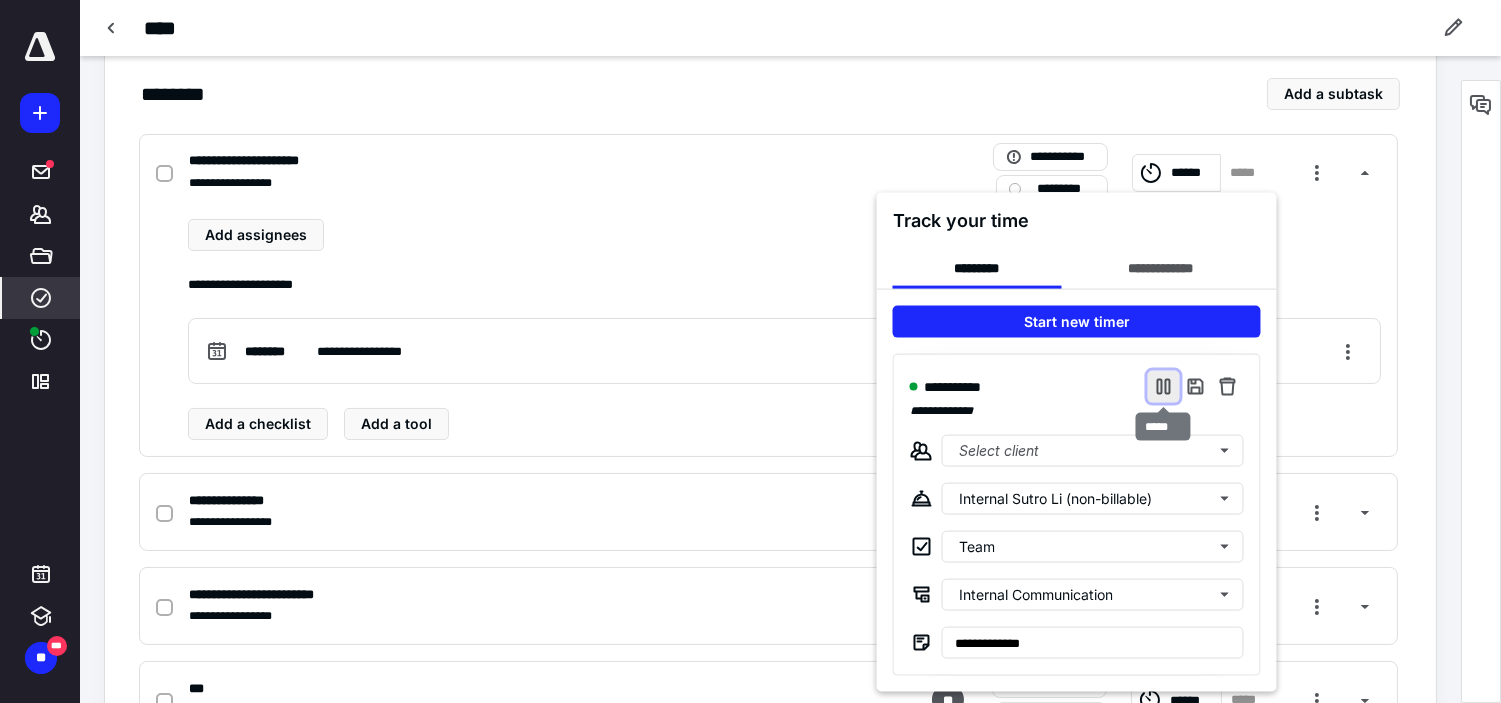 click at bounding box center (1164, 387) 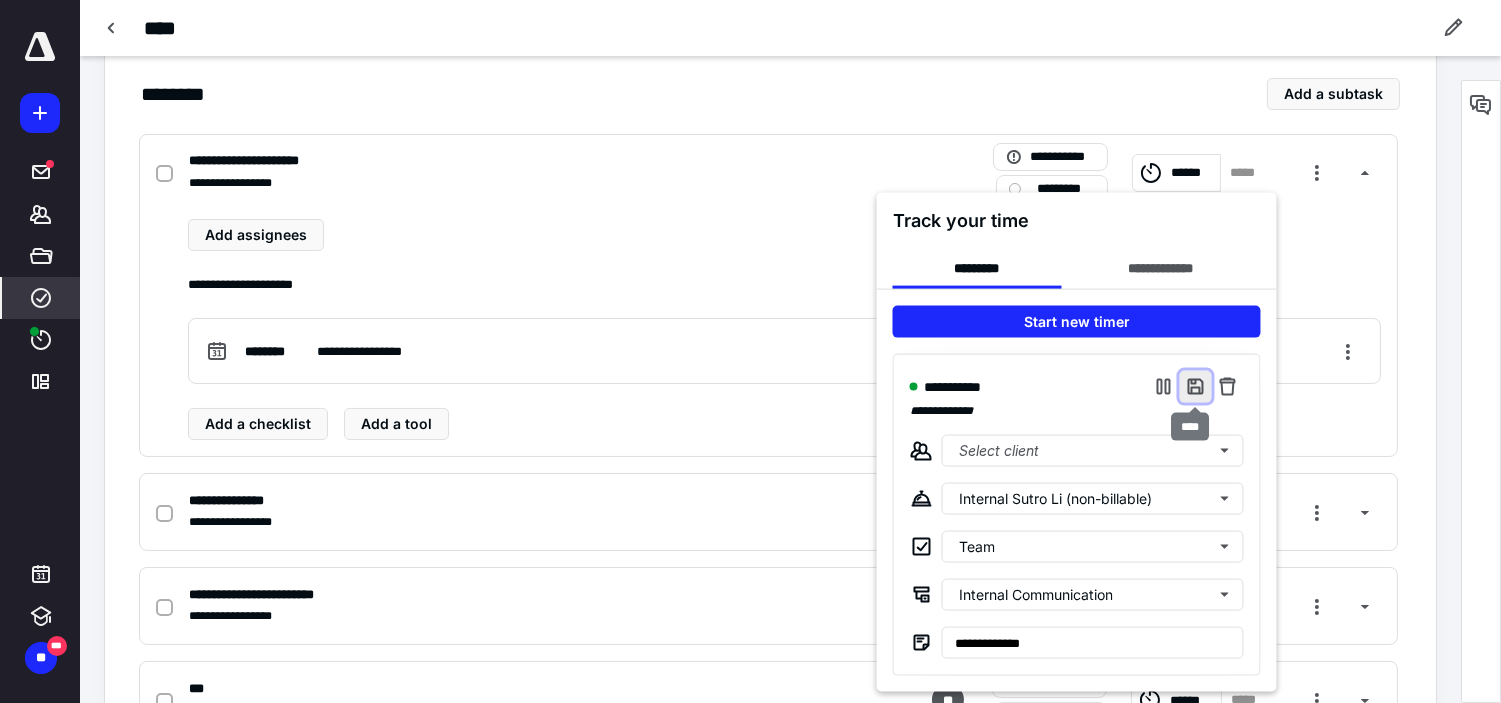 click at bounding box center [1196, 387] 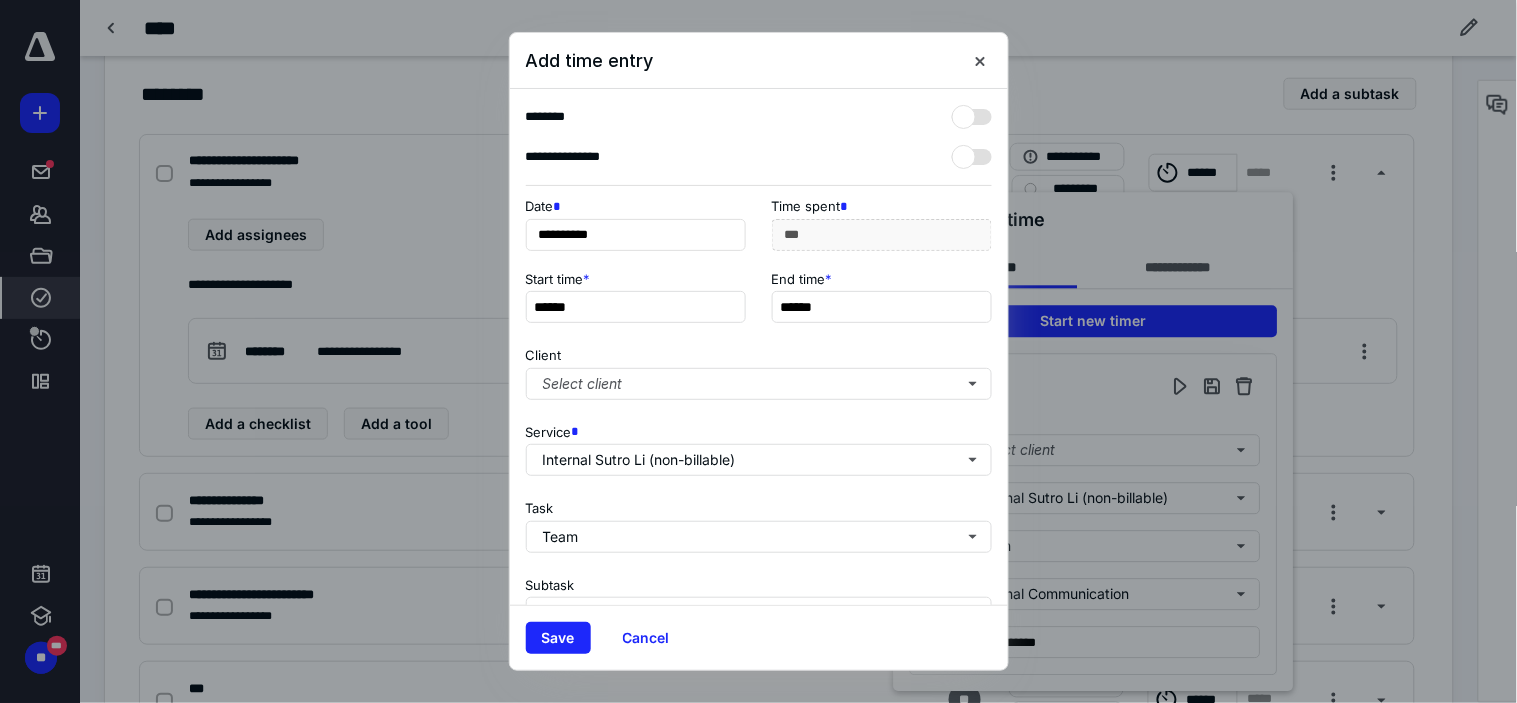 scroll, scrollTop: 272, scrollLeft: 0, axis: vertical 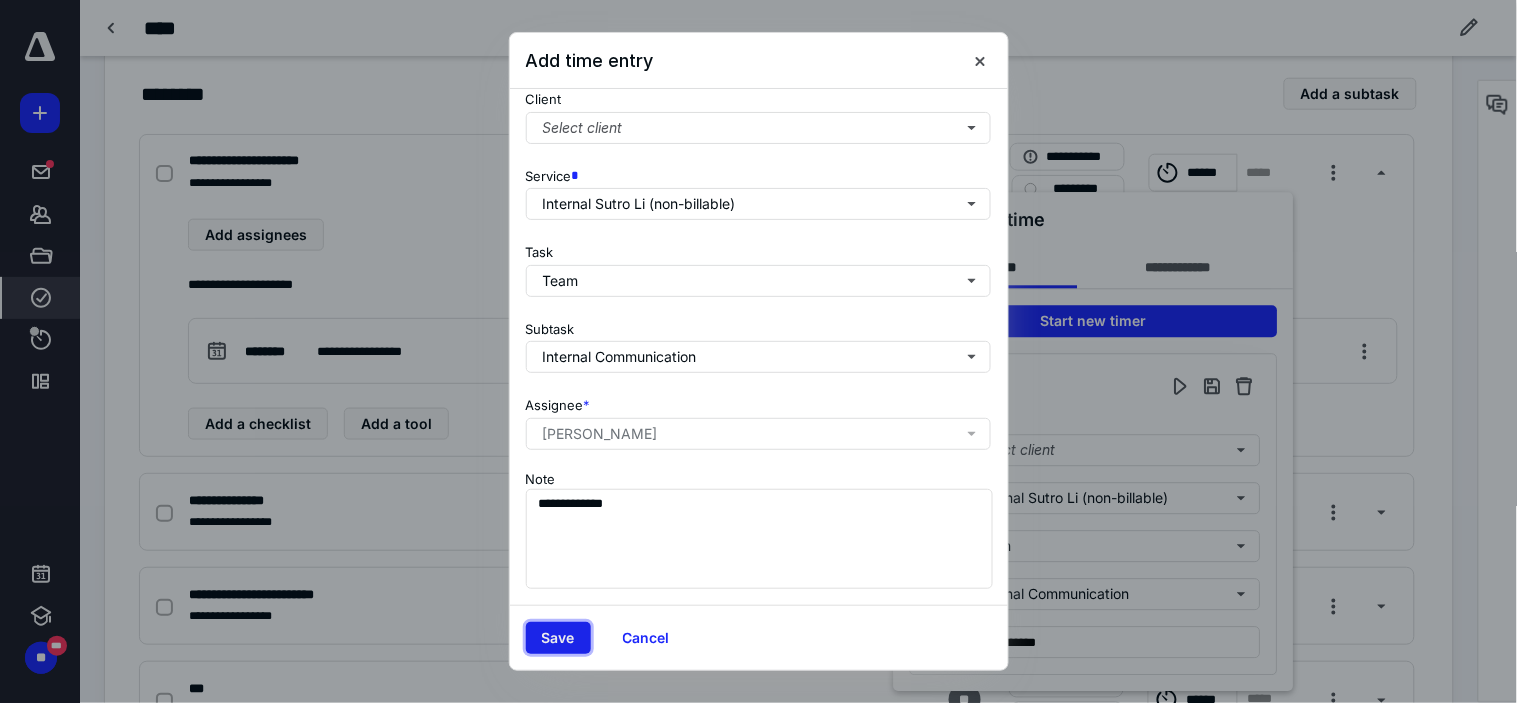 click on "Save" at bounding box center [558, 638] 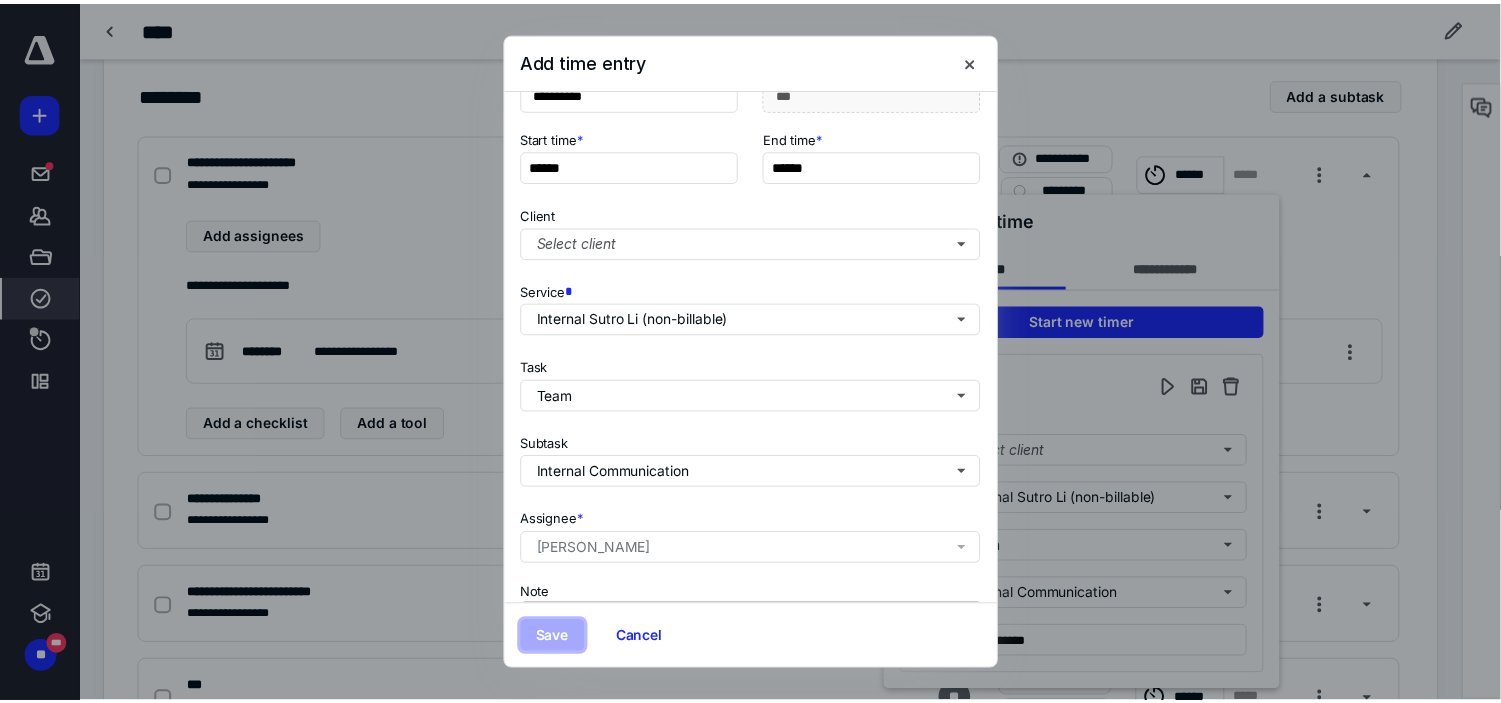 scroll, scrollTop: 0, scrollLeft: 0, axis: both 